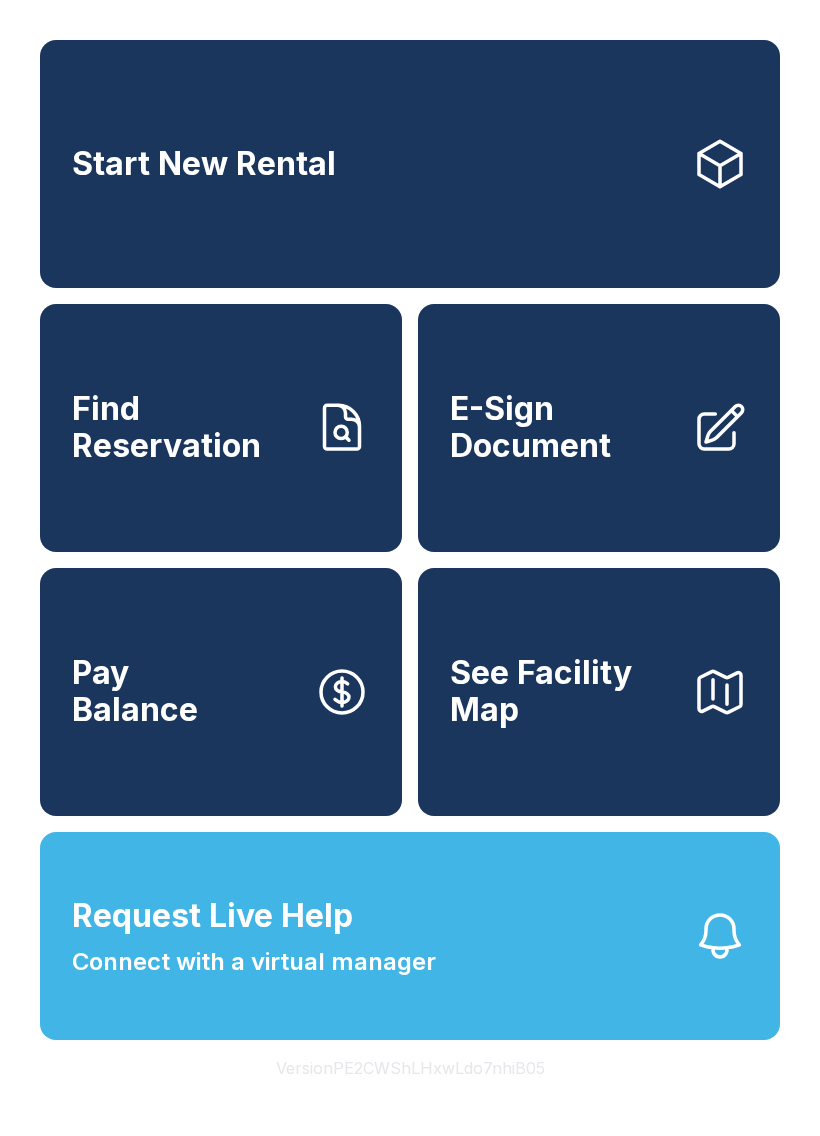 scroll, scrollTop: 0, scrollLeft: 0, axis: both 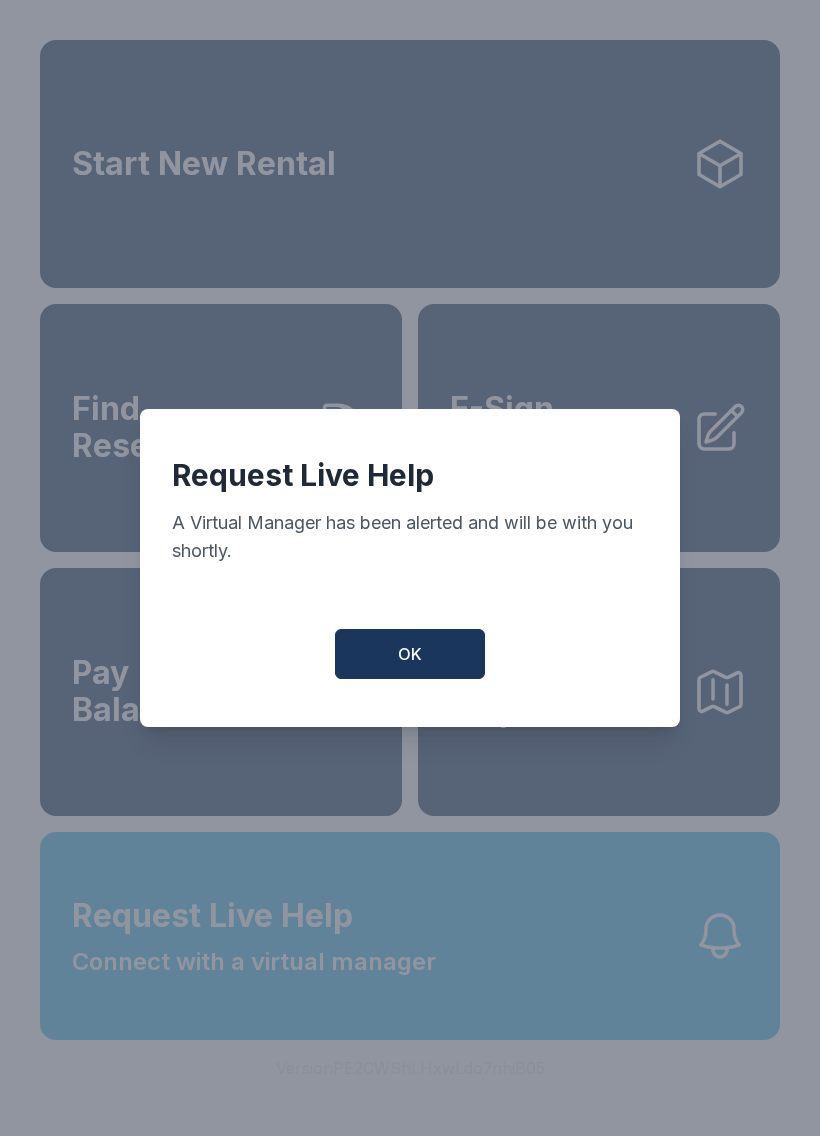 click on "OK" at bounding box center [410, 654] 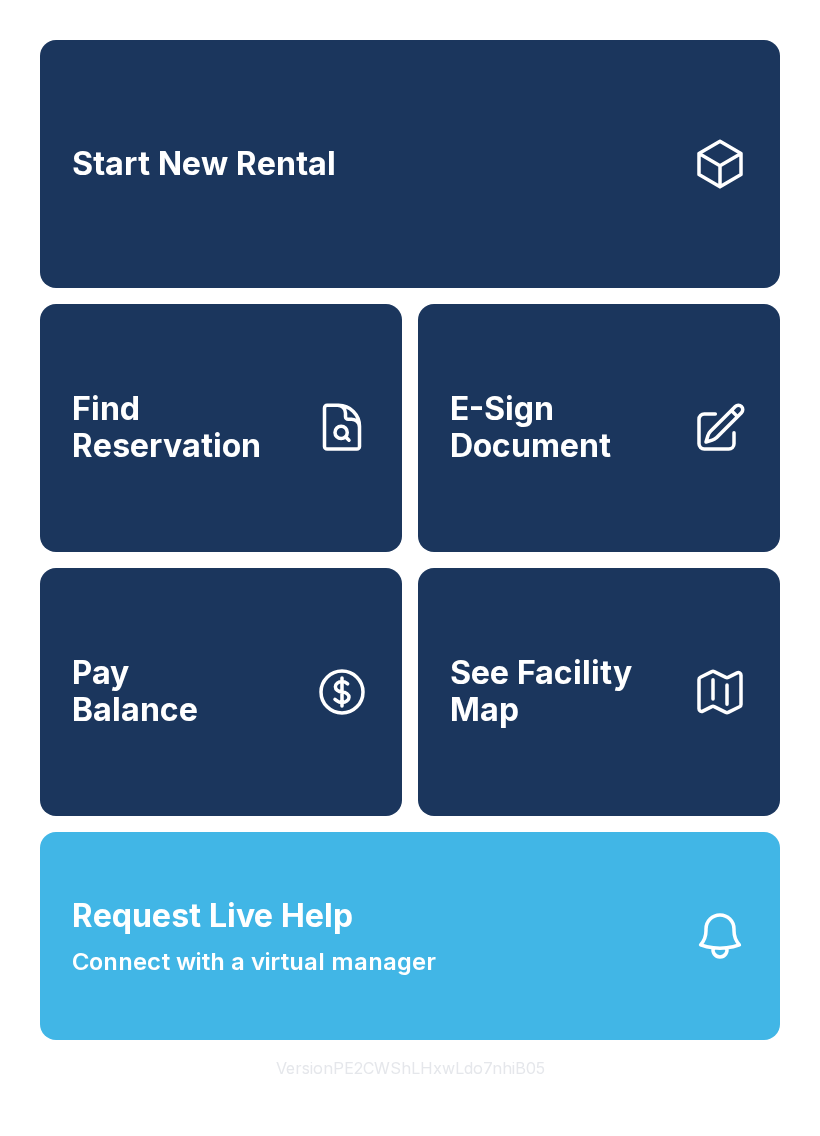 click on "Find Reservation" at bounding box center [185, 427] 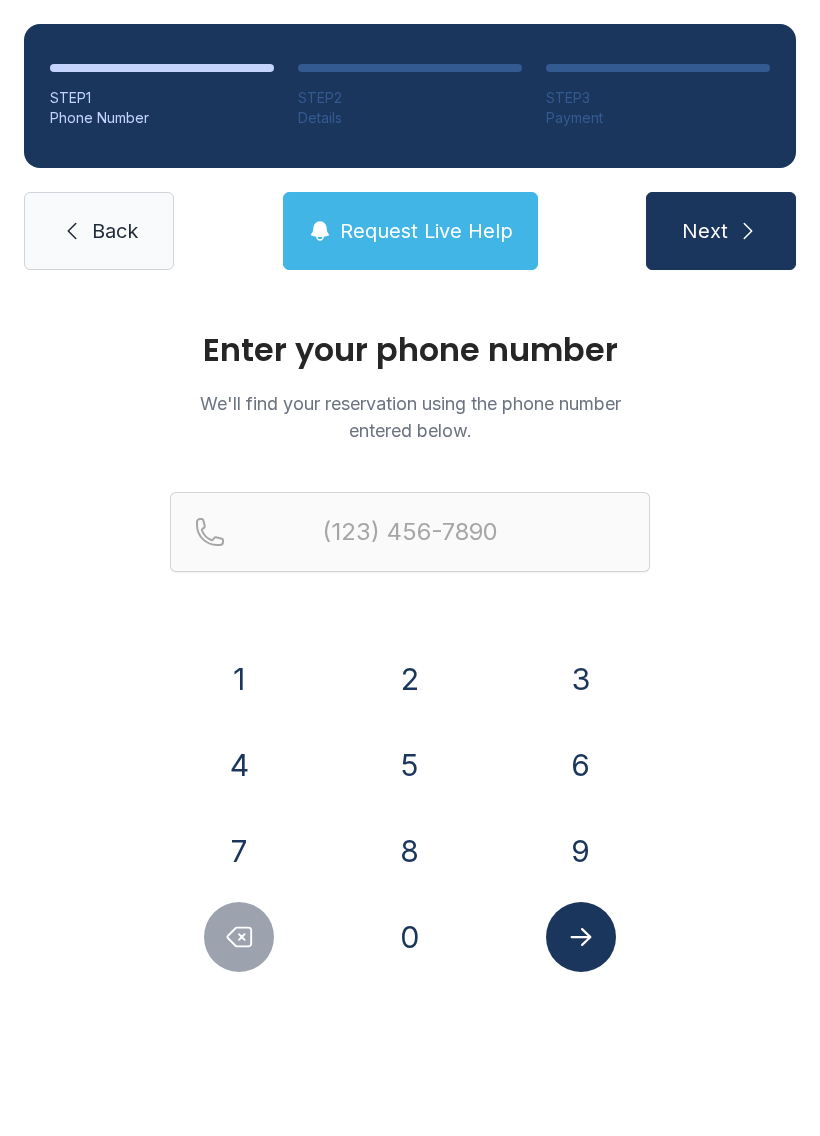 click on "6" at bounding box center [581, 765] 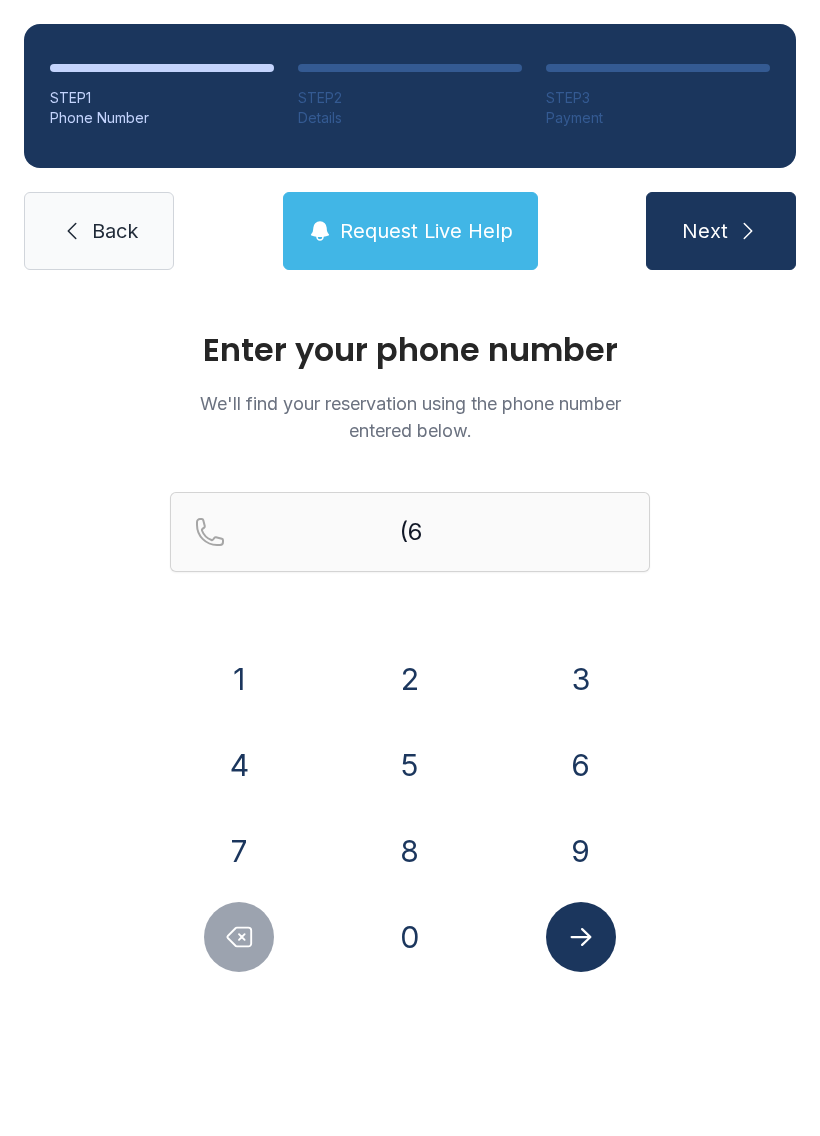 click on "7" at bounding box center (239, 851) 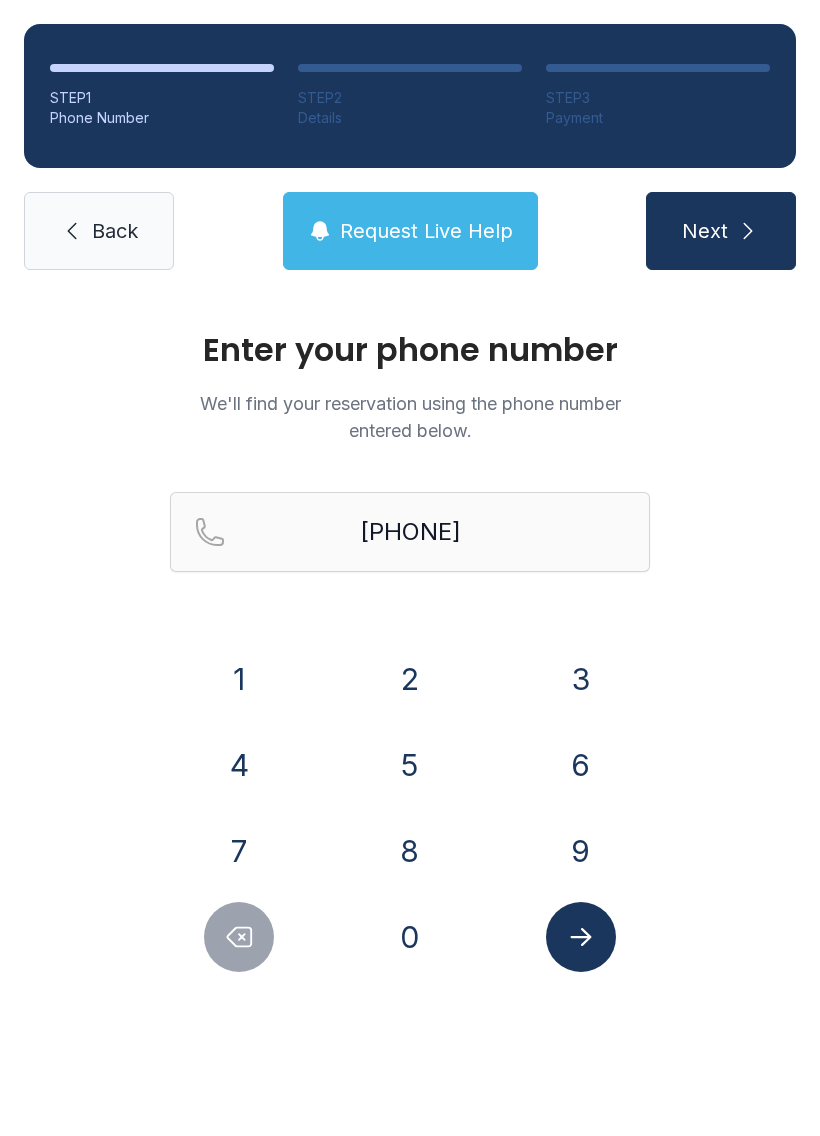 click on "8" at bounding box center (410, 851) 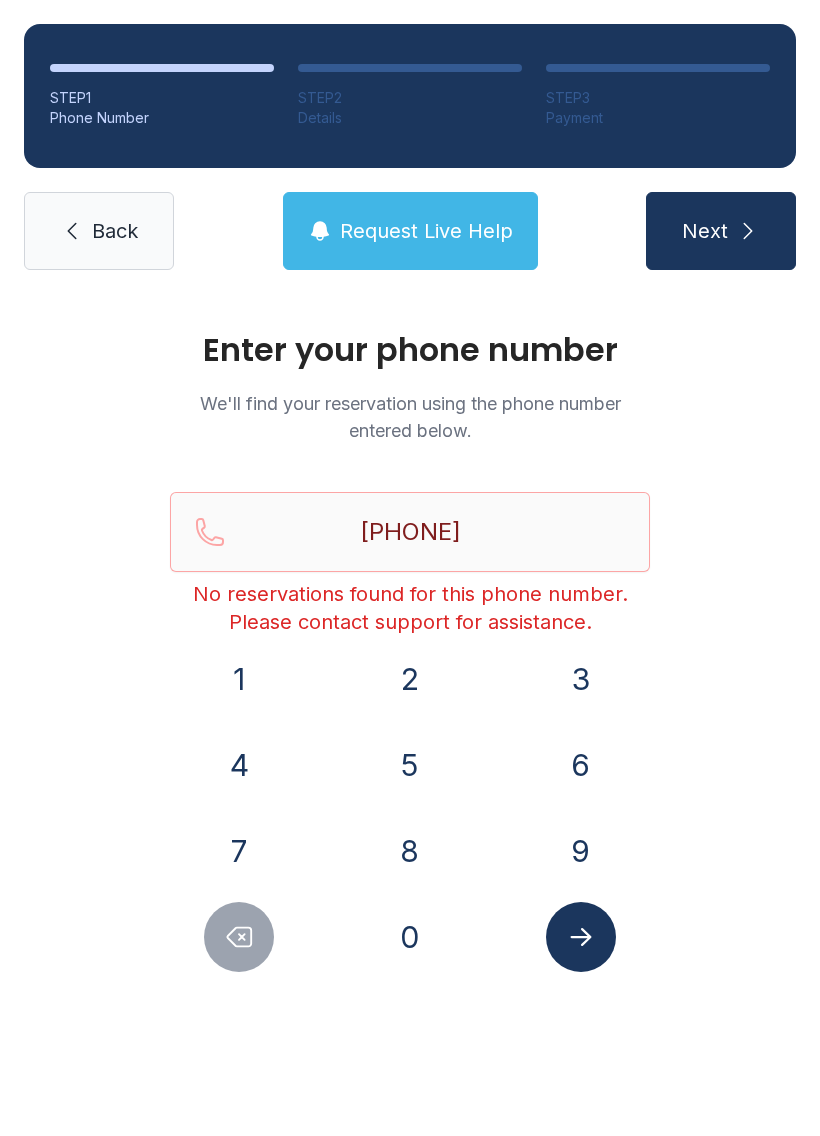 click on "4" at bounding box center [239, 765] 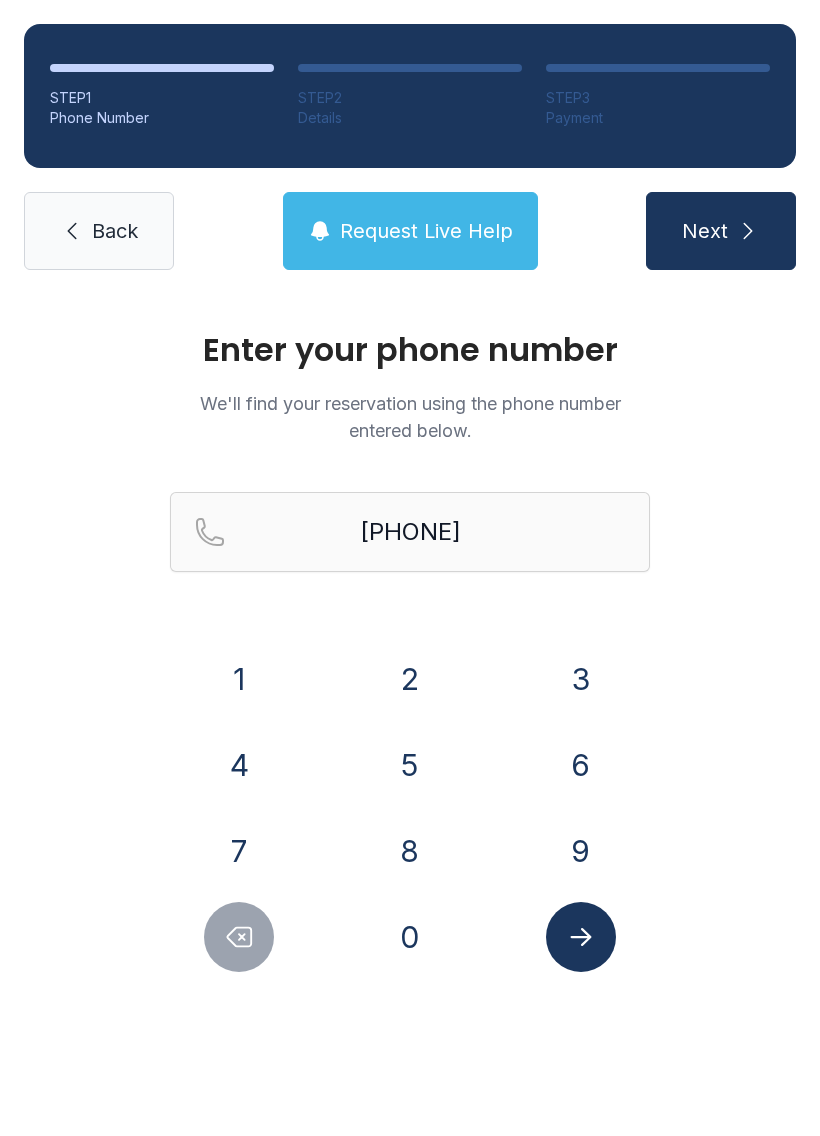 click on "0" at bounding box center (410, 937) 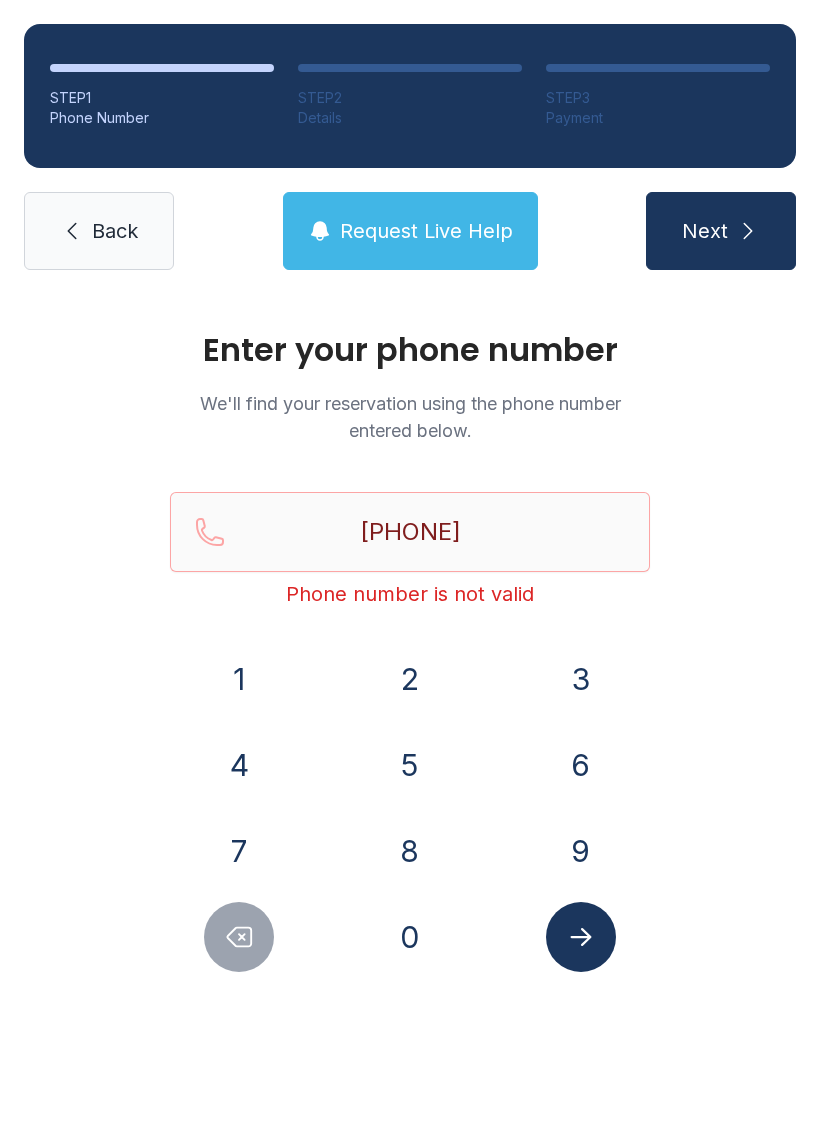 click on "Back" at bounding box center (115, 231) 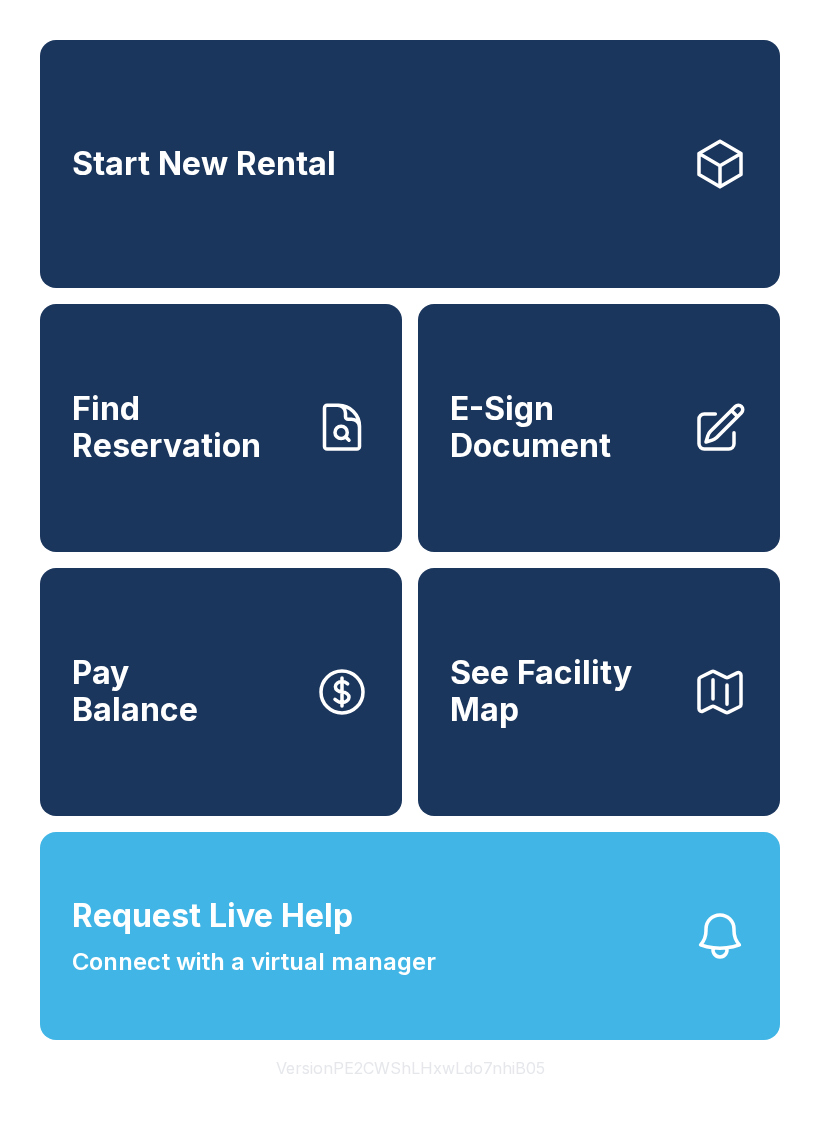 click on "Find Reservation" at bounding box center (221, 428) 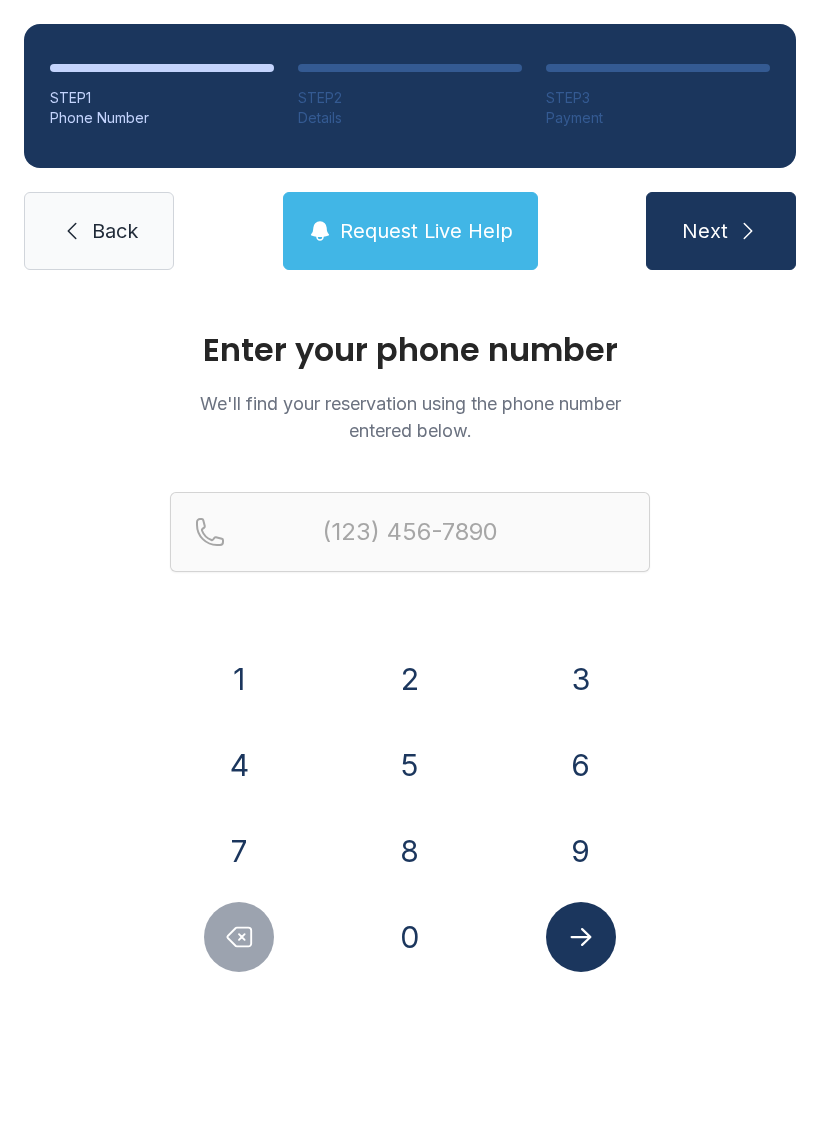 click on "4" at bounding box center (239, 765) 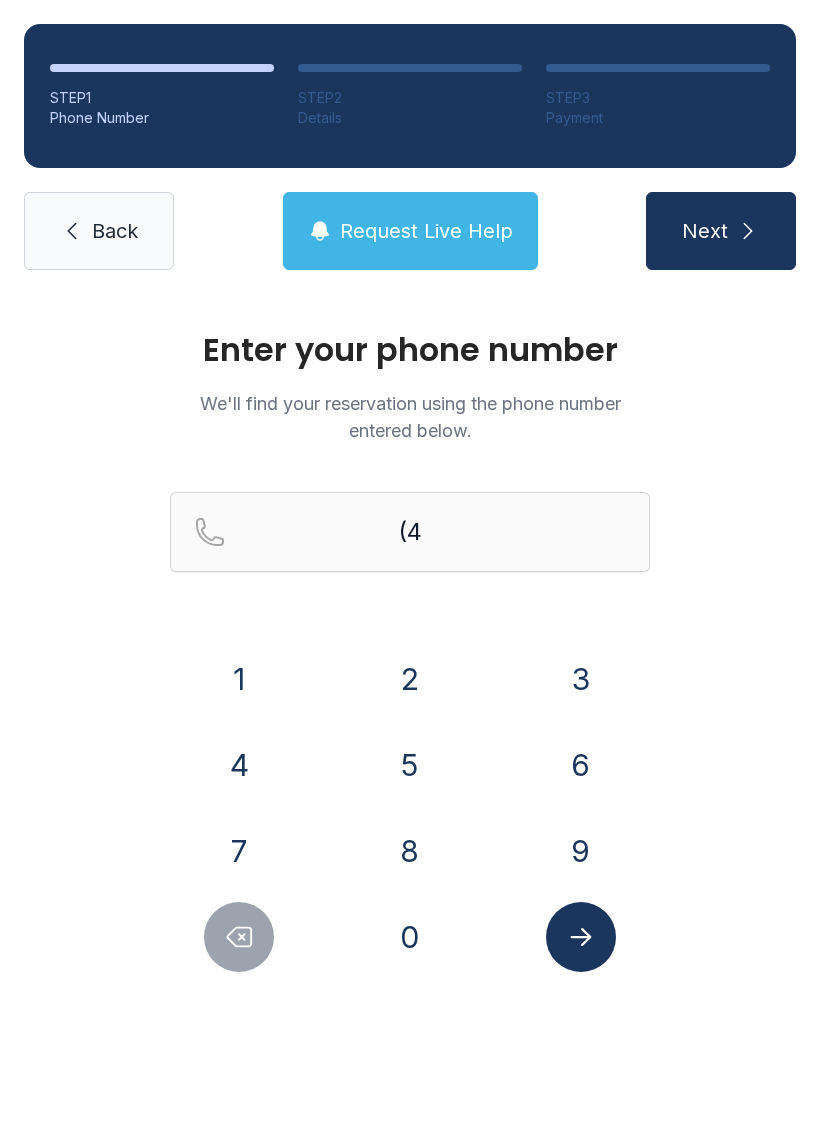 click on "1" at bounding box center (239, 679) 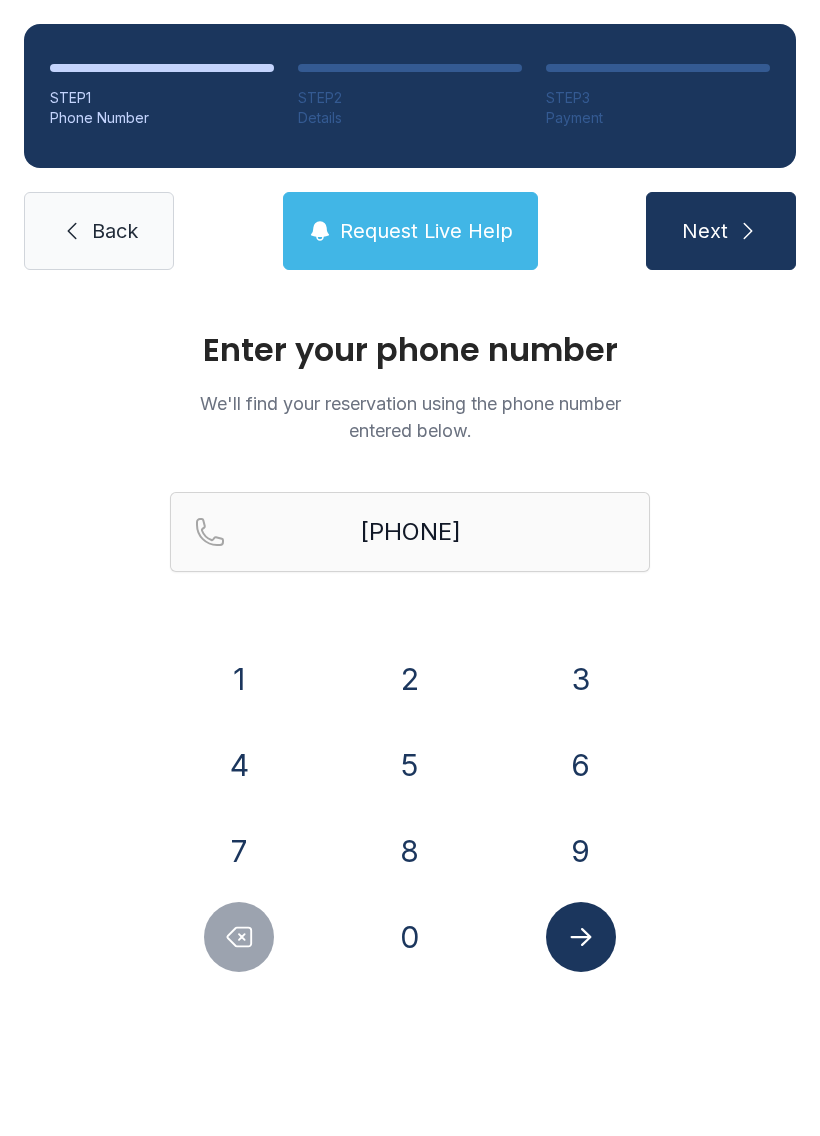 click on "0" at bounding box center [410, 937] 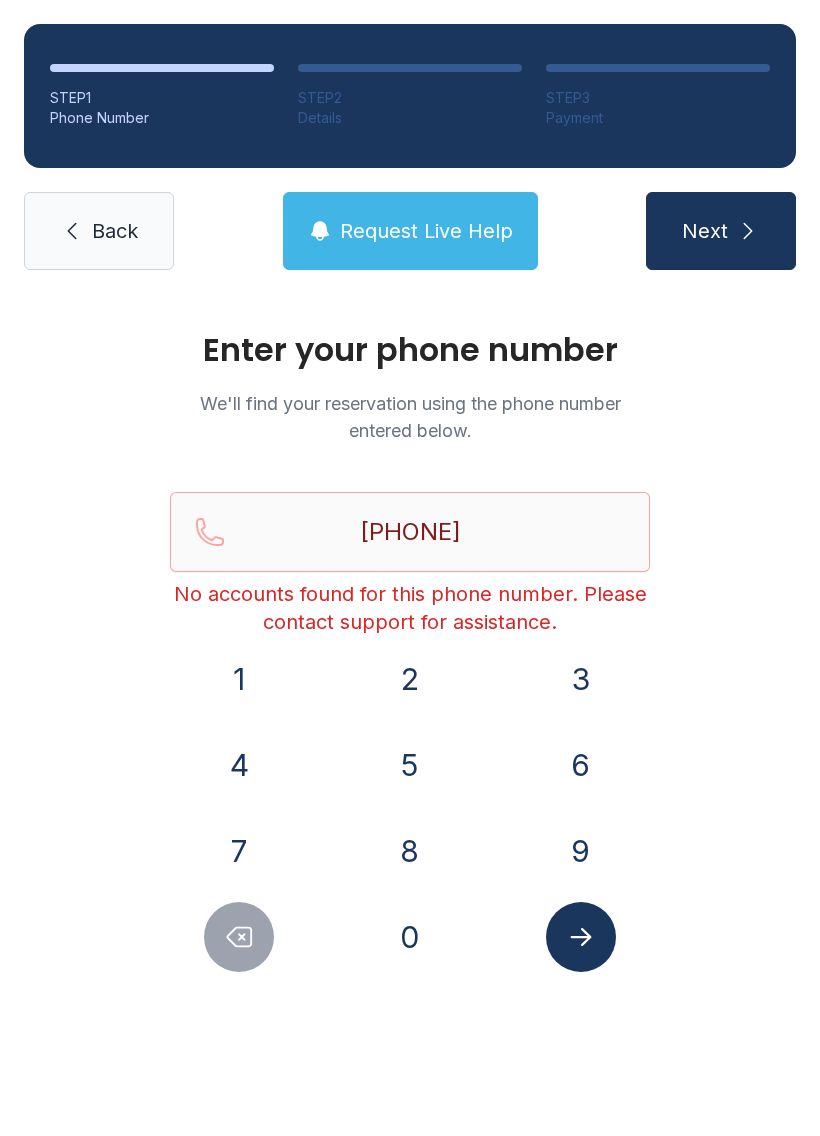 click on "Back" at bounding box center [115, 231] 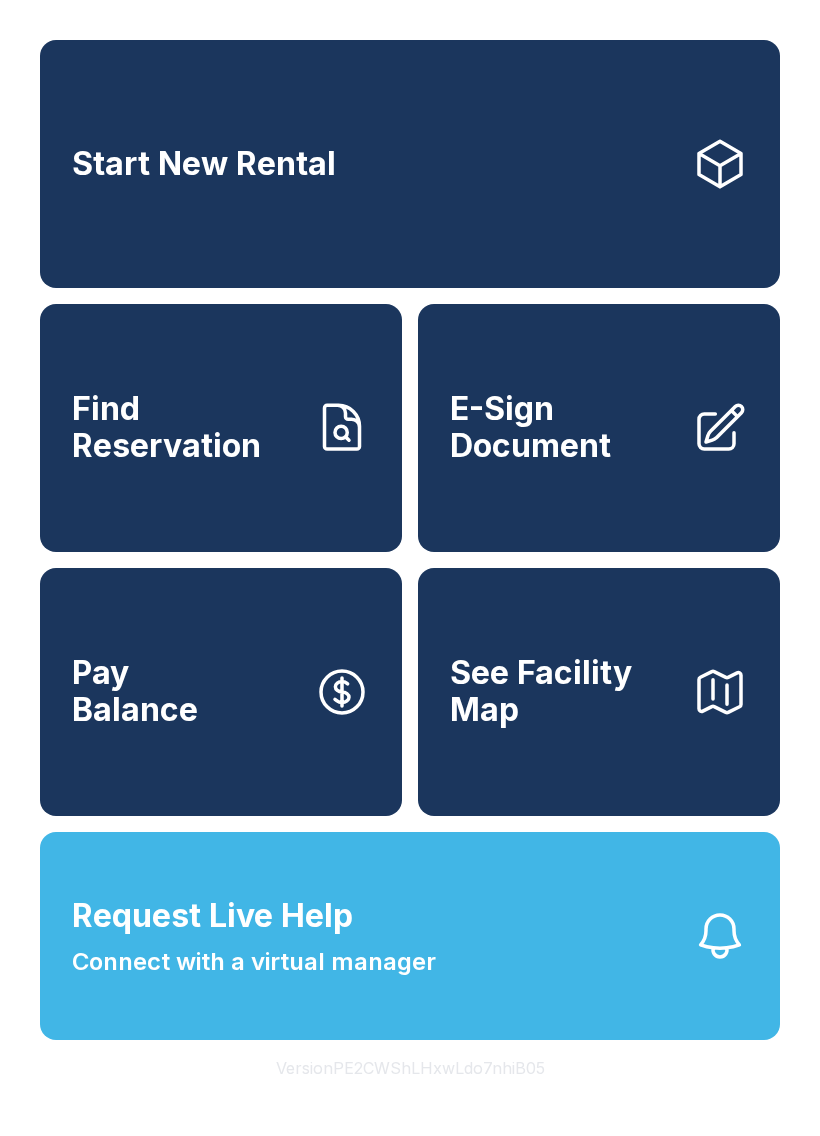 click on "Find Reservation" at bounding box center (221, 428) 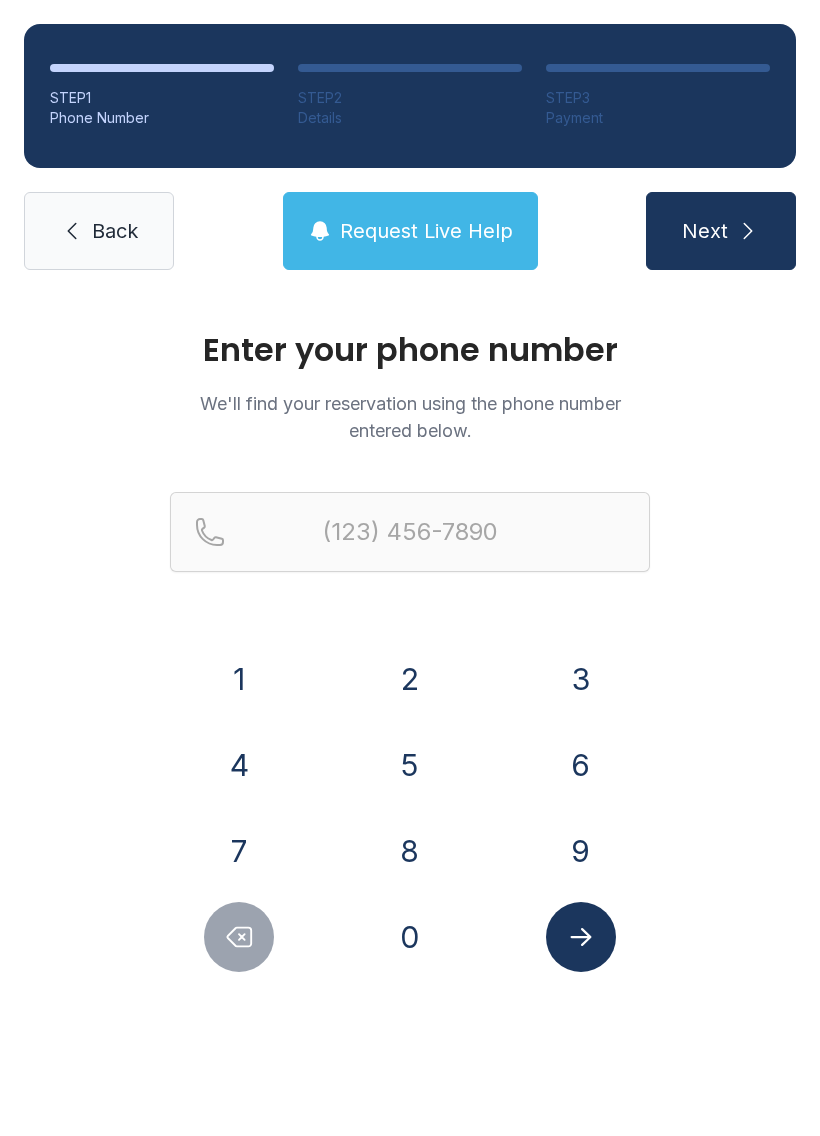 click on "6" at bounding box center (581, 765) 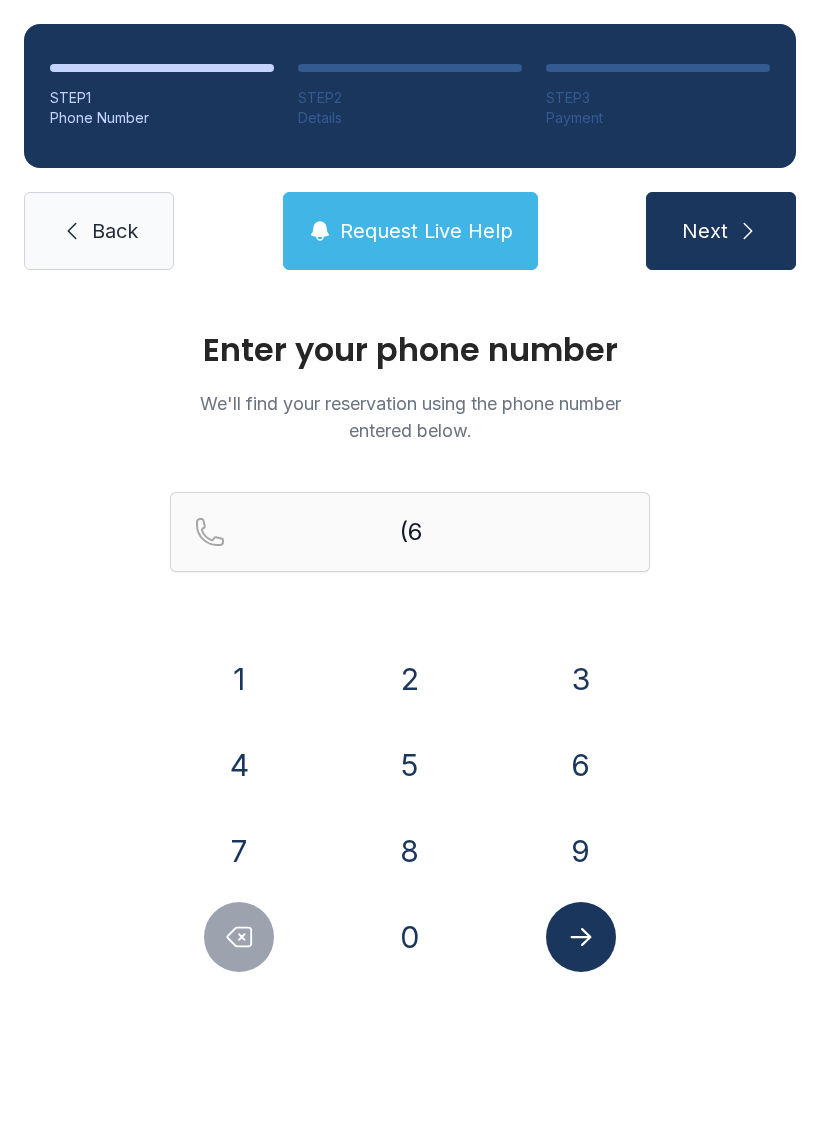 click on "7" at bounding box center (239, 851) 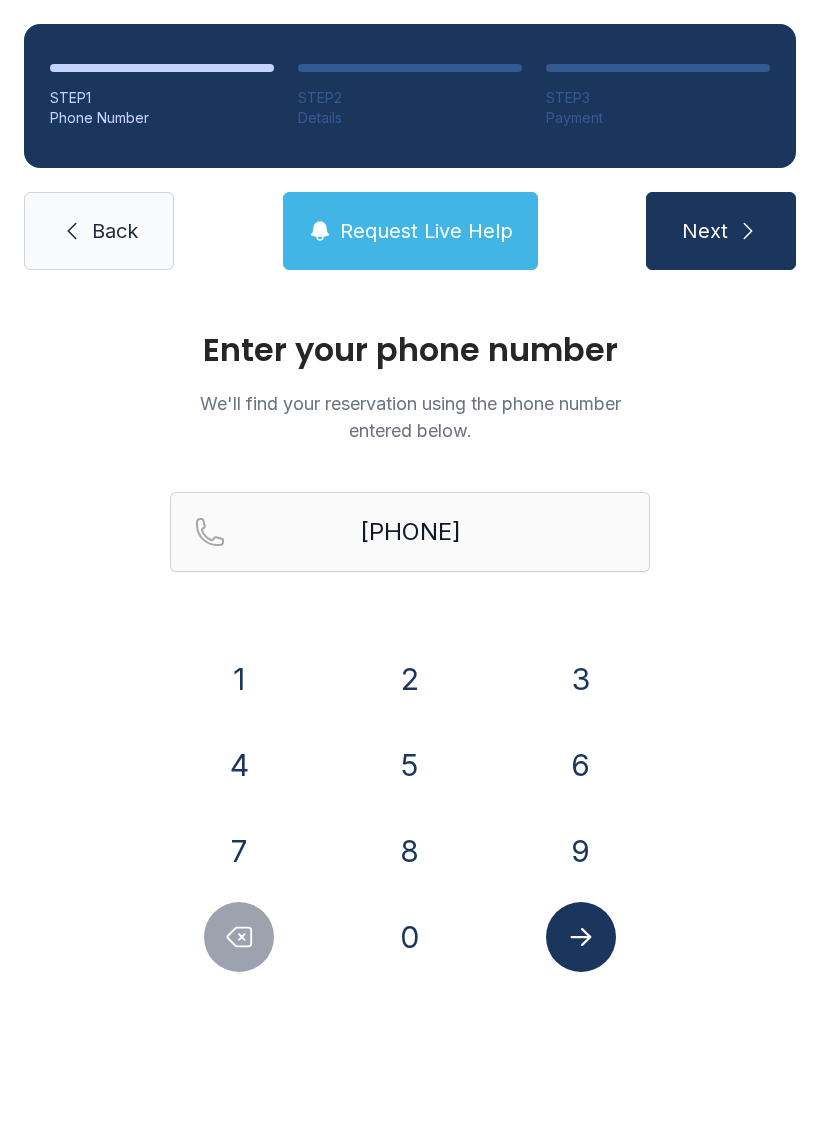 click on "8" at bounding box center (410, 851) 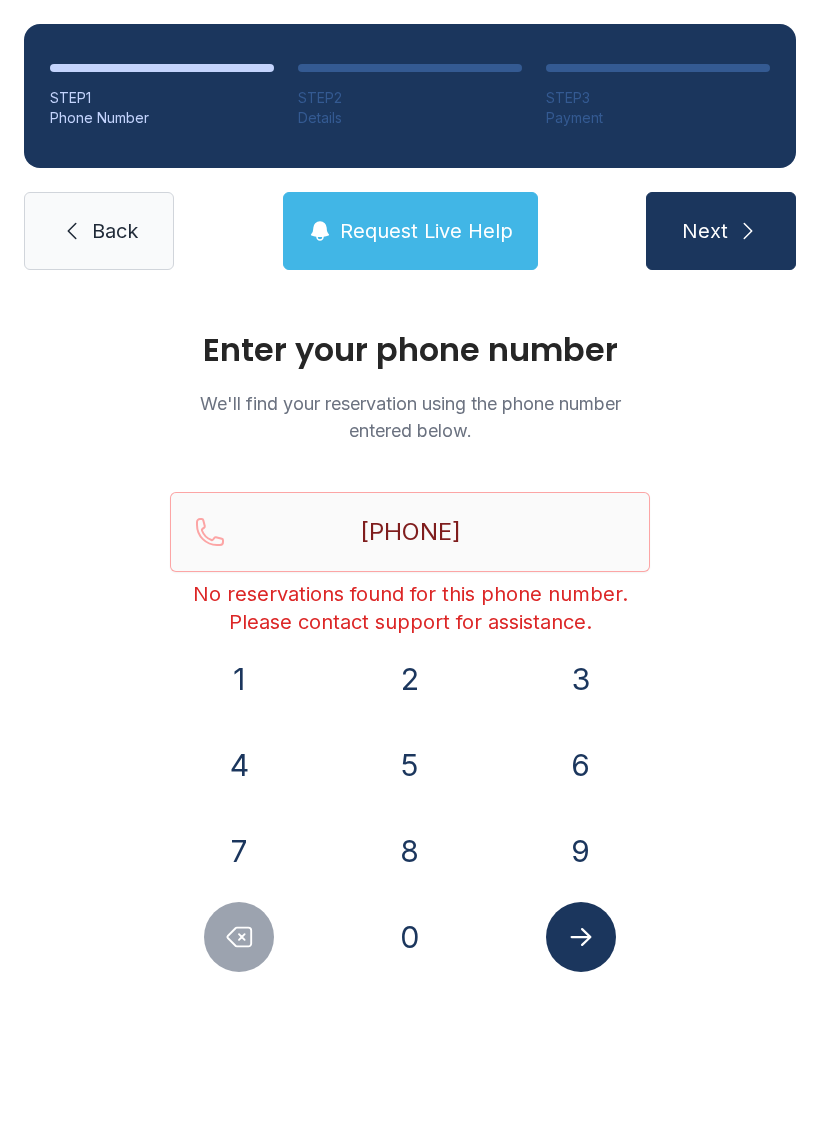 click at bounding box center [239, 937] 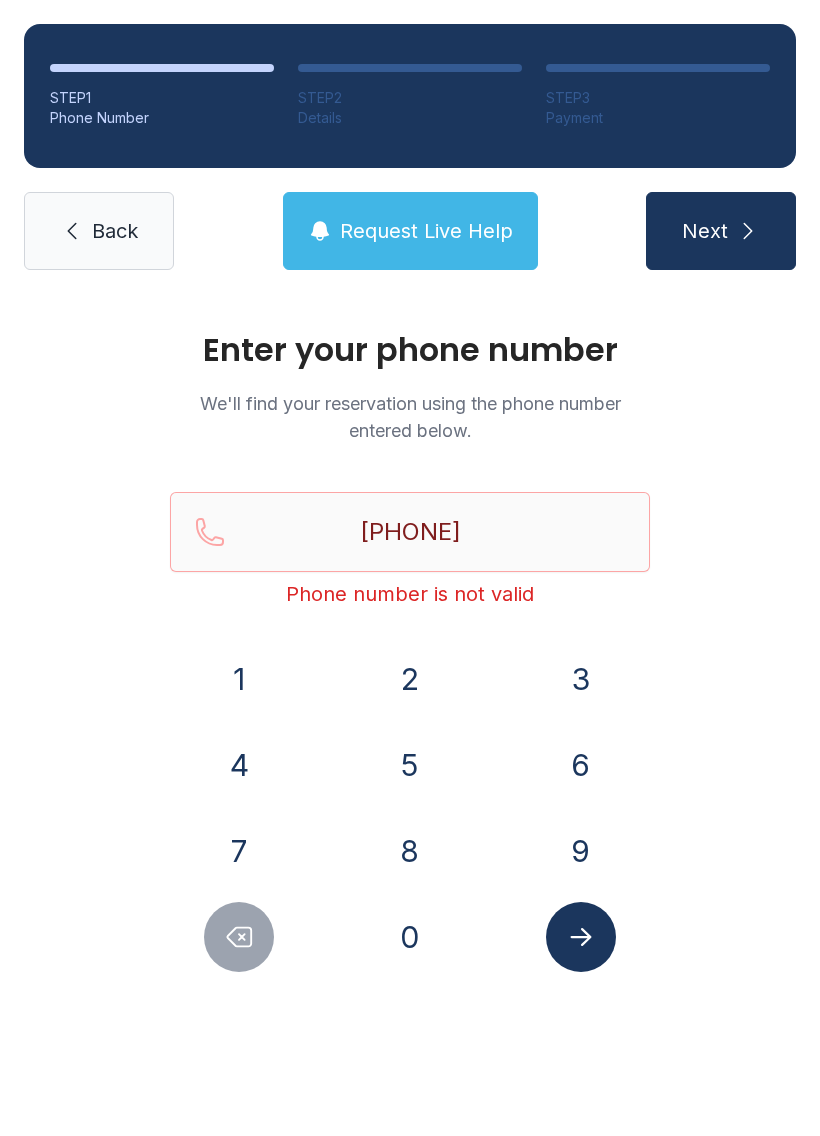 click on "Back" at bounding box center (99, 231) 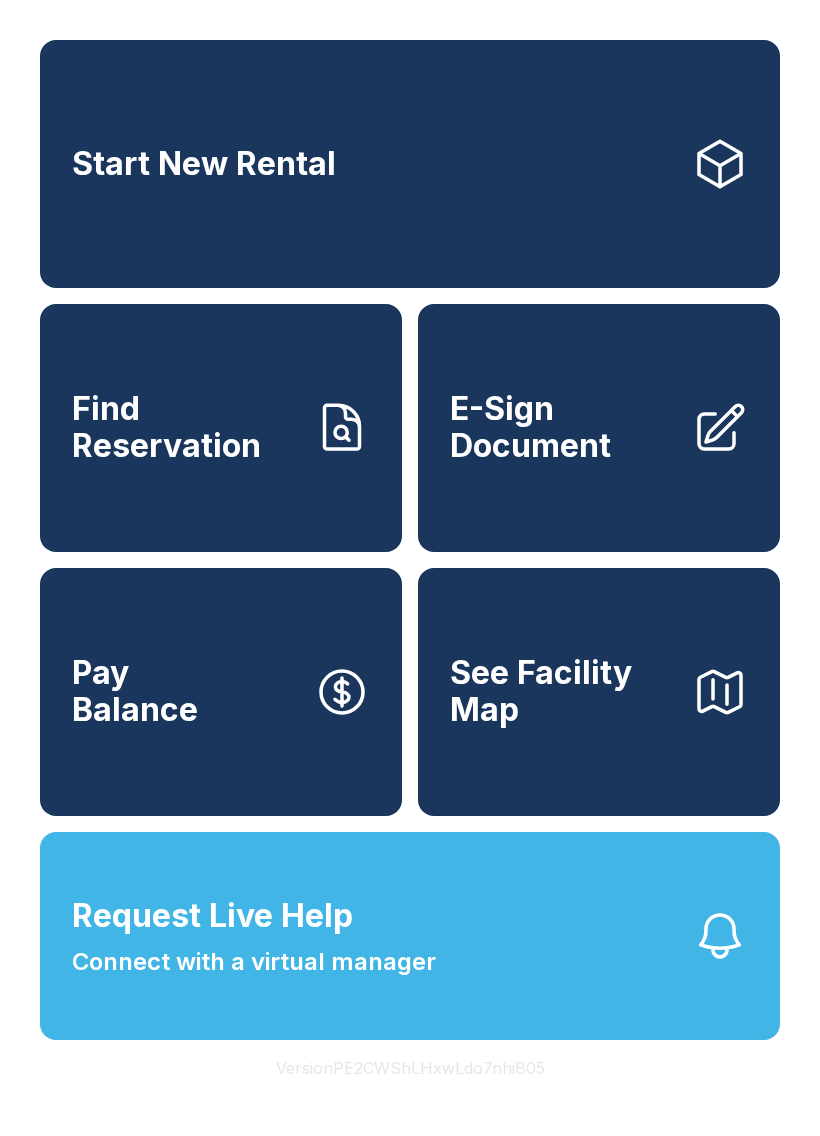 click on "Request Live Help Connect with a virtual manager" at bounding box center (410, 936) 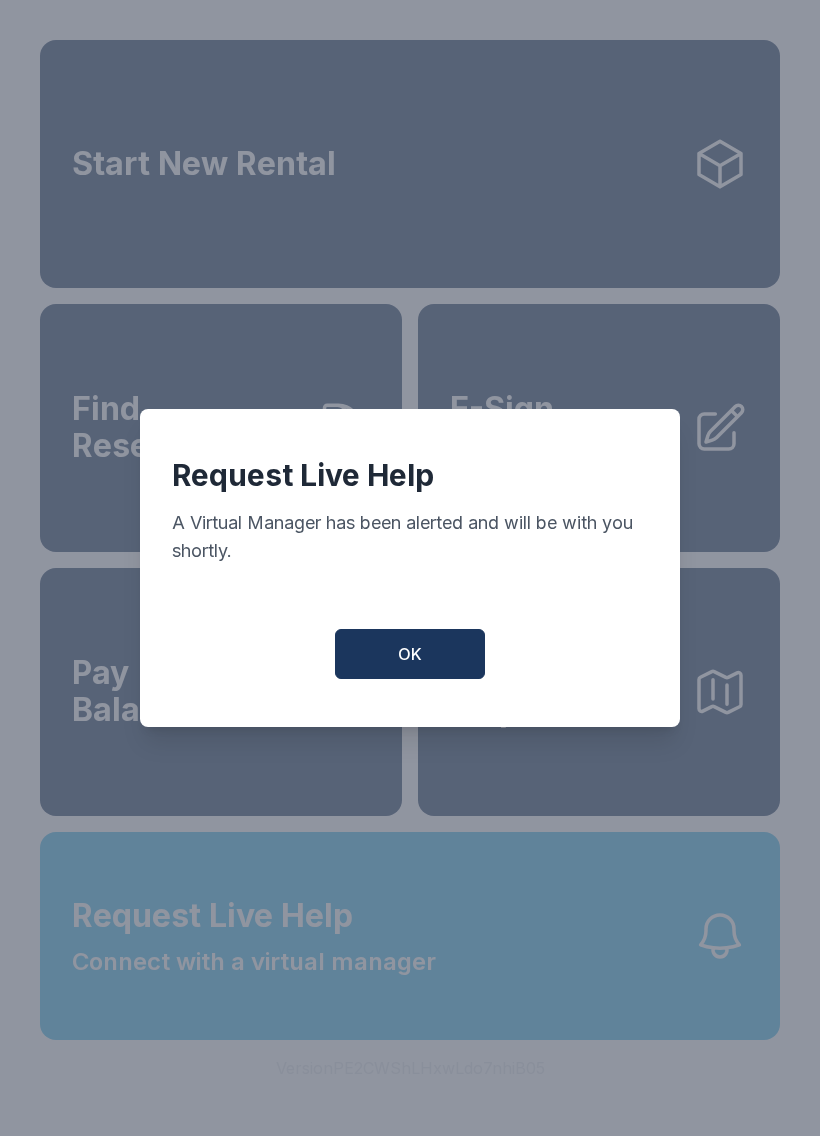 click on "OK" at bounding box center (410, 654) 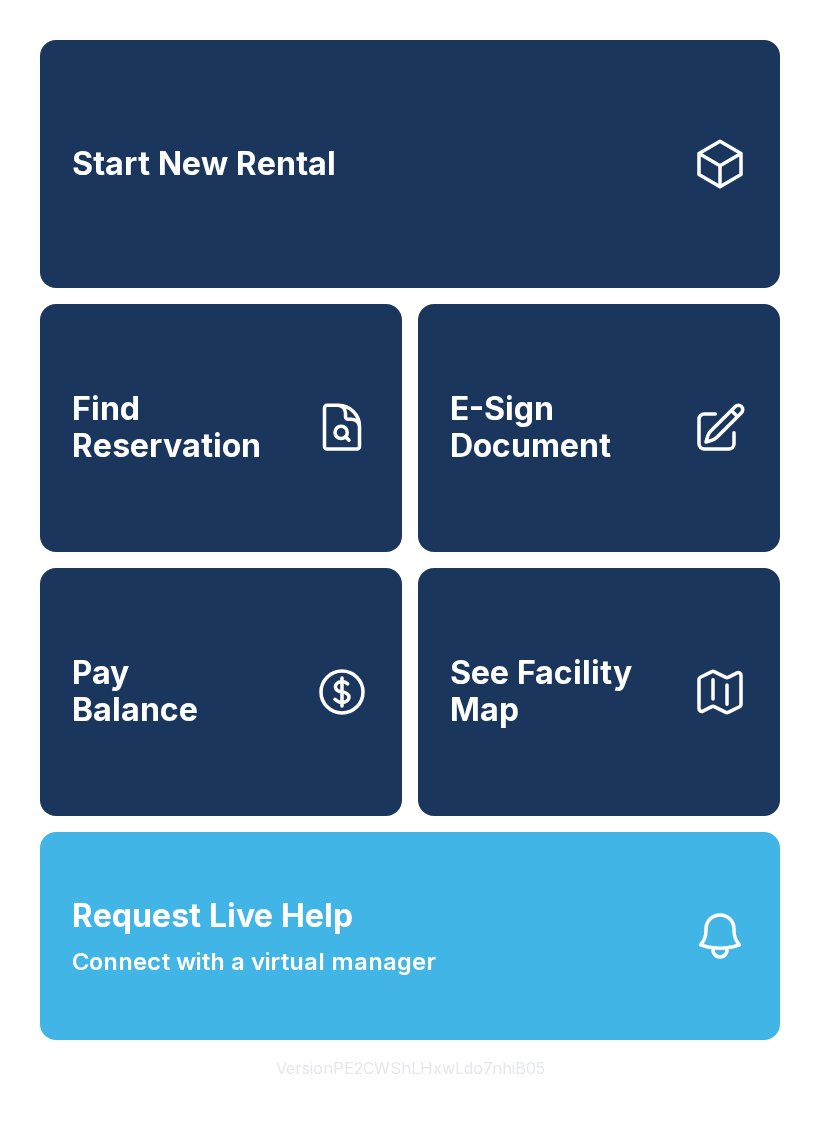 click on "Request Live Help Connect with a virtual manager" at bounding box center (410, 936) 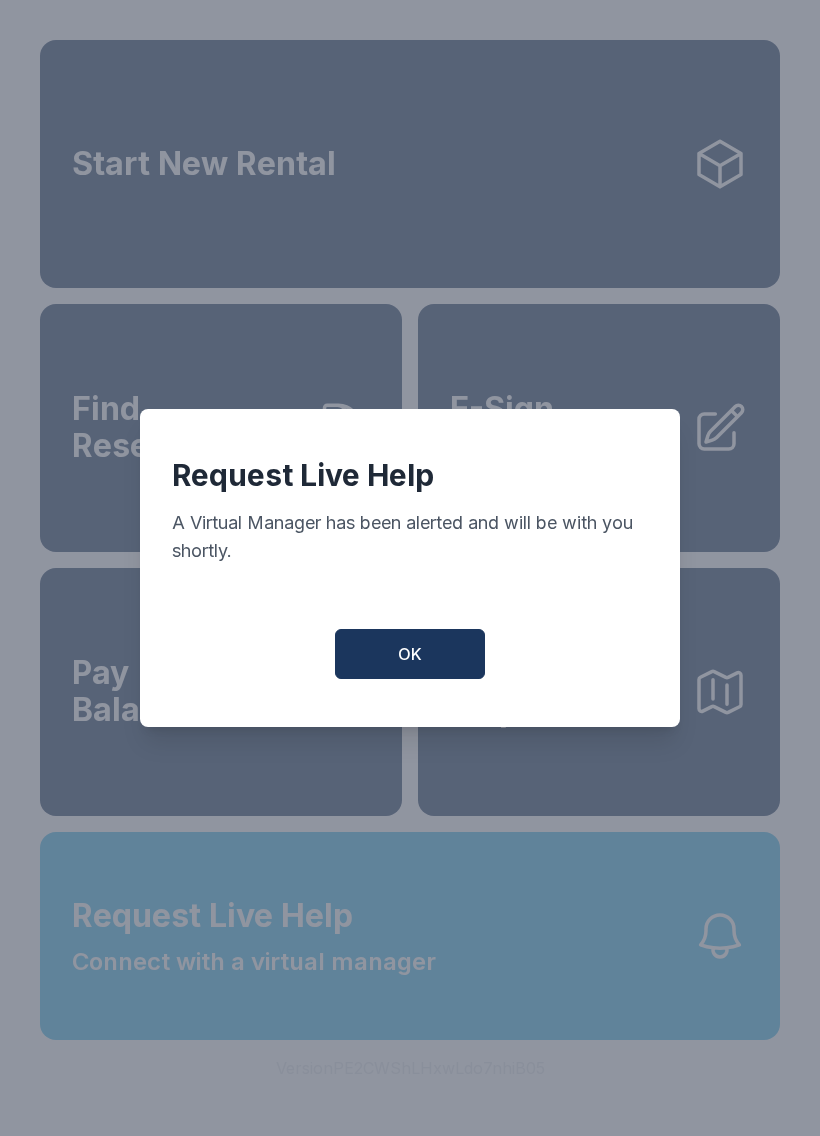 click on "OK" at bounding box center (410, 654) 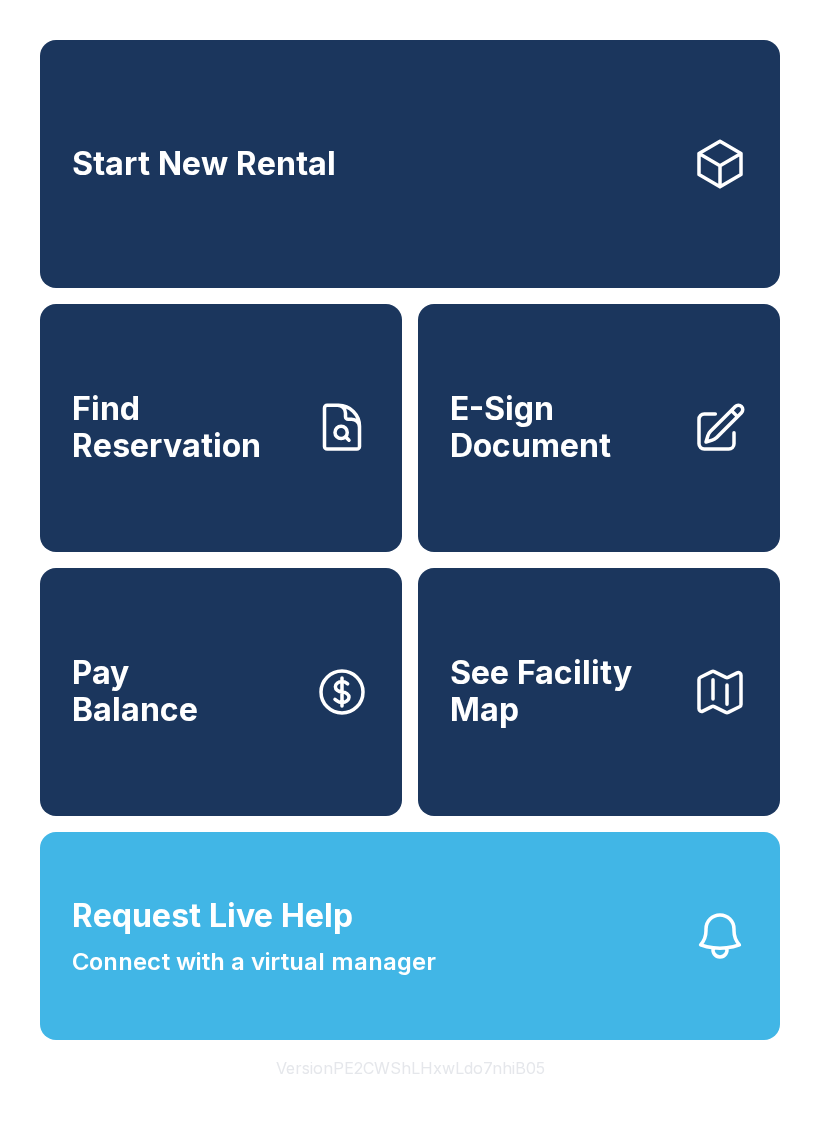 click on "Find Reservation" at bounding box center [185, 427] 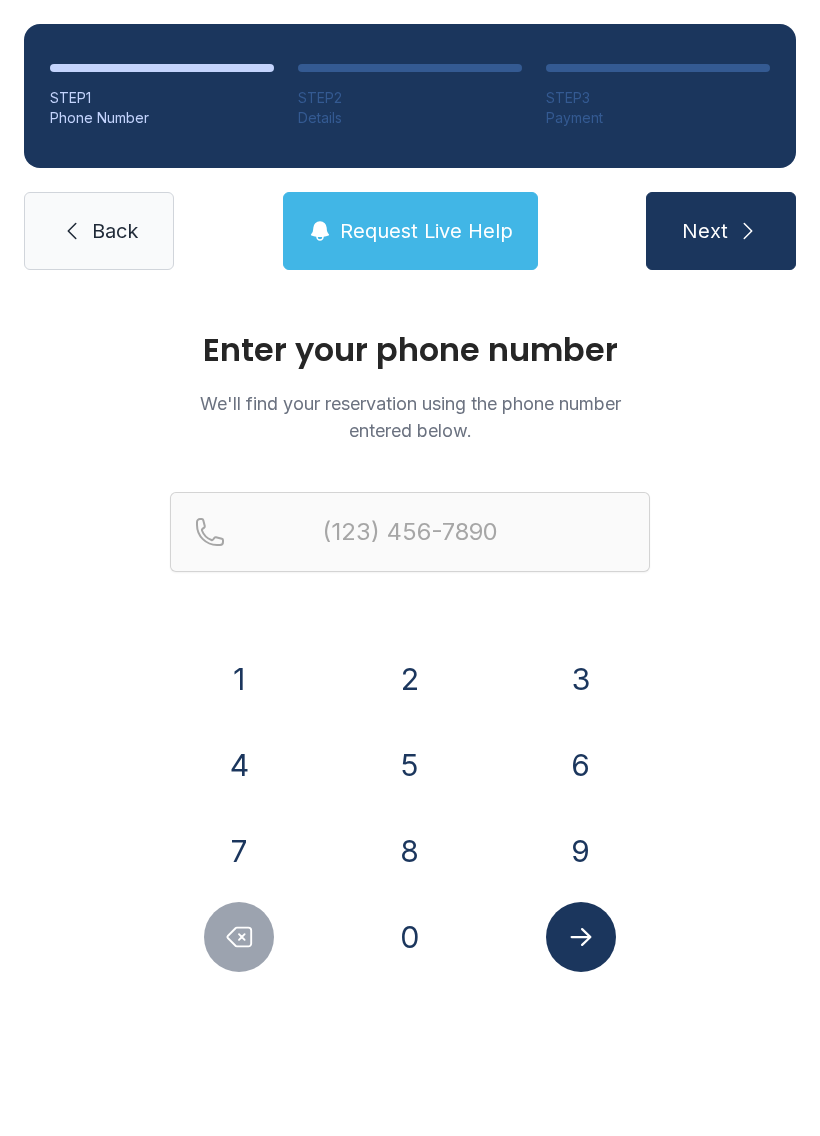 click on "Back" at bounding box center [115, 231] 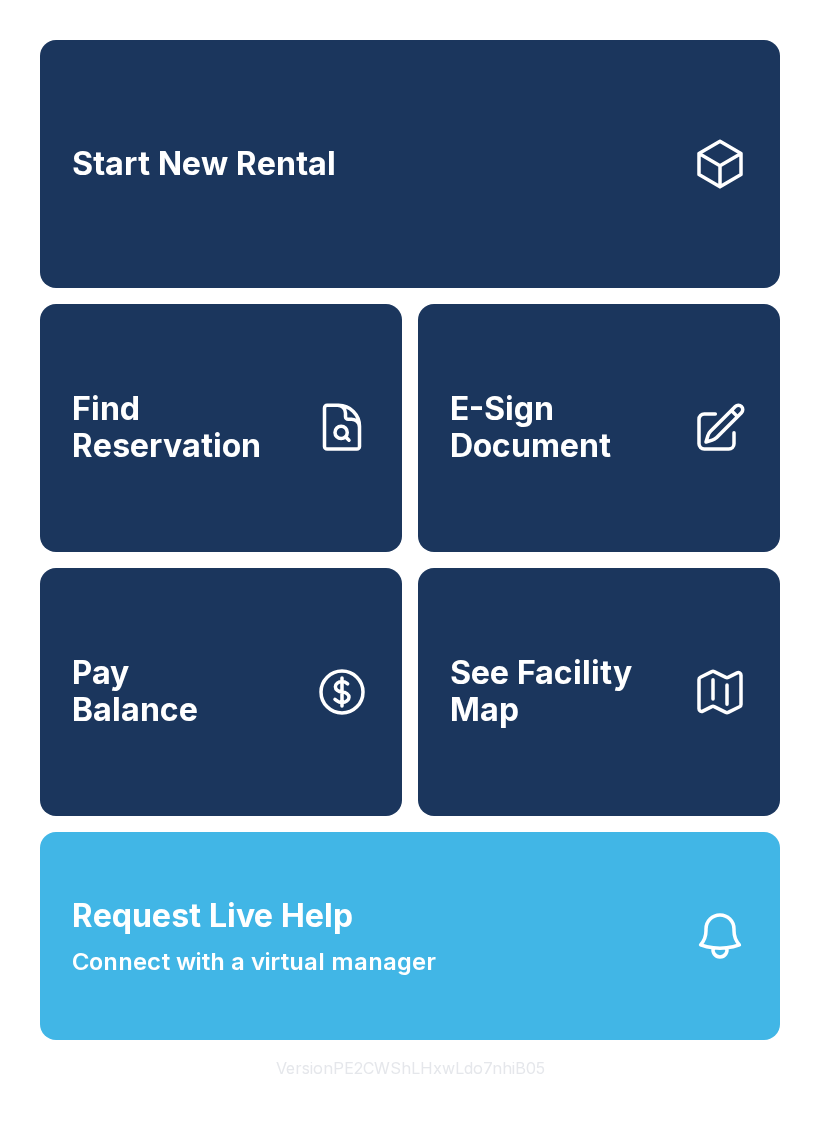 click on "Start New Rental" at bounding box center (410, 164) 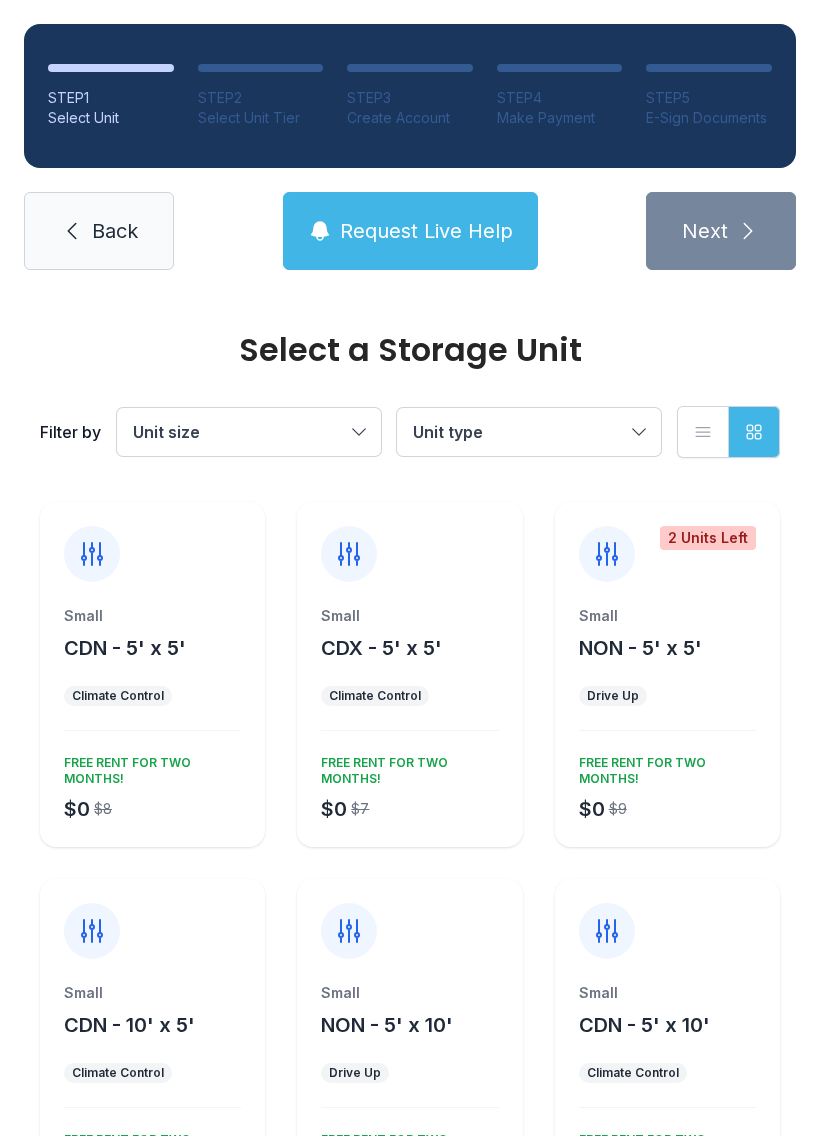 click on "Back" at bounding box center (99, 231) 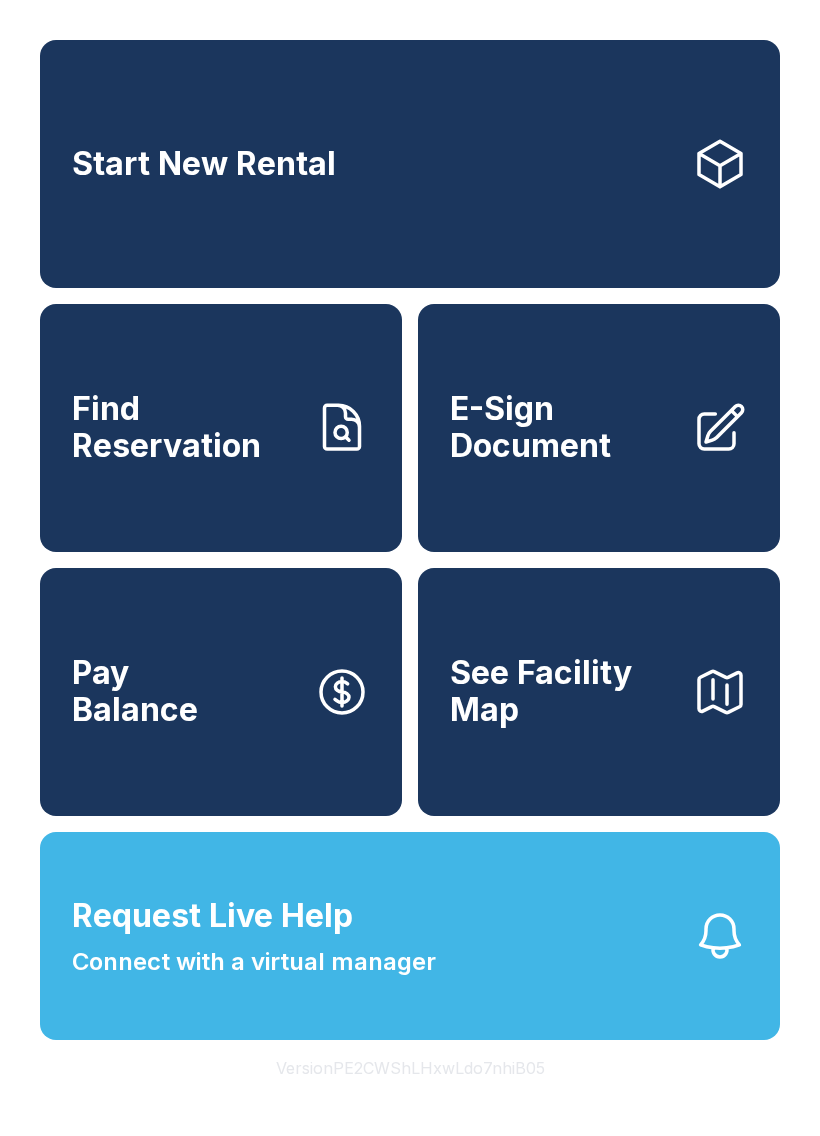 click on "Find Reservation" at bounding box center (185, 427) 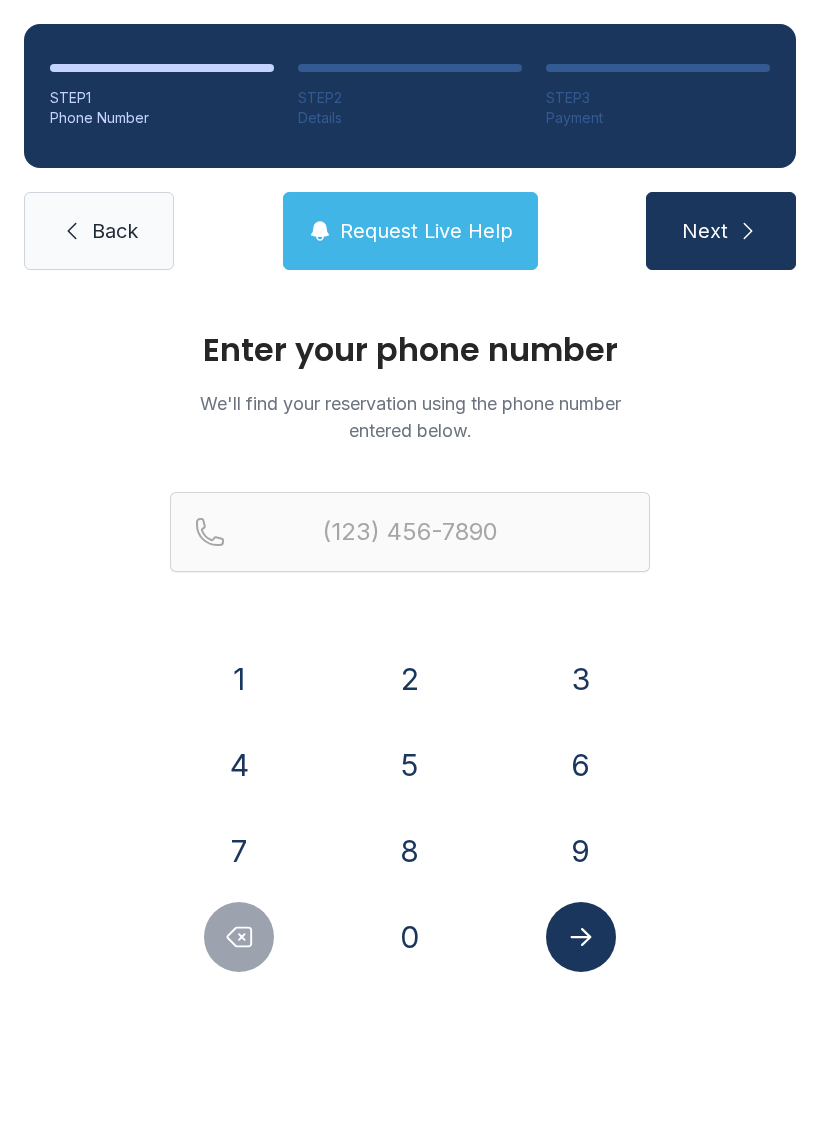 click on "4" at bounding box center [239, 765] 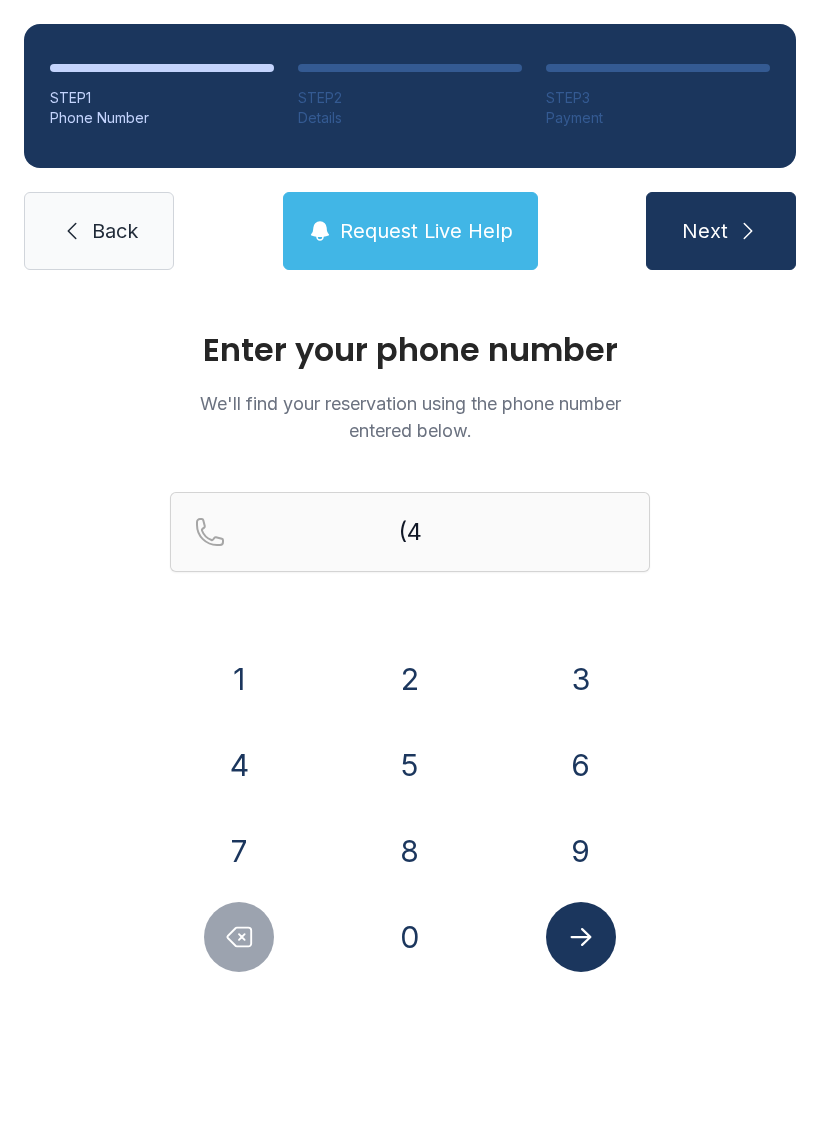 click on "2" at bounding box center [410, 679] 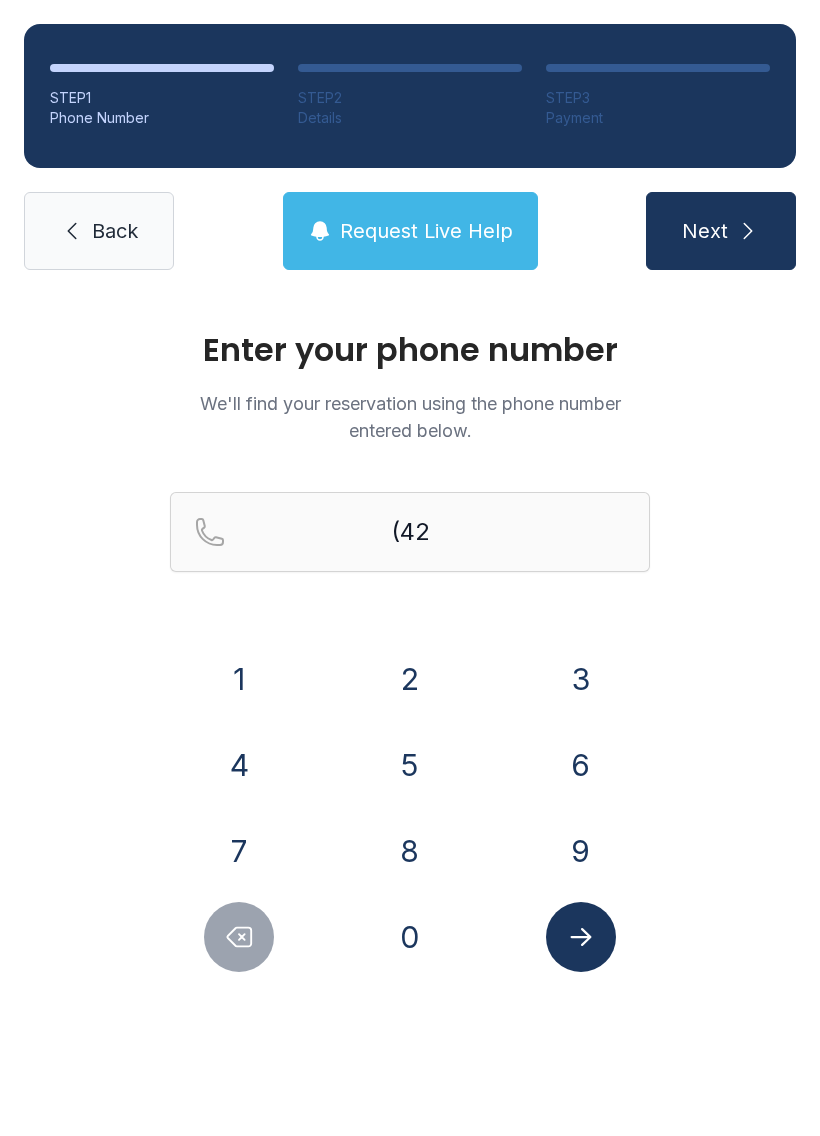 click on "5" at bounding box center (410, 765) 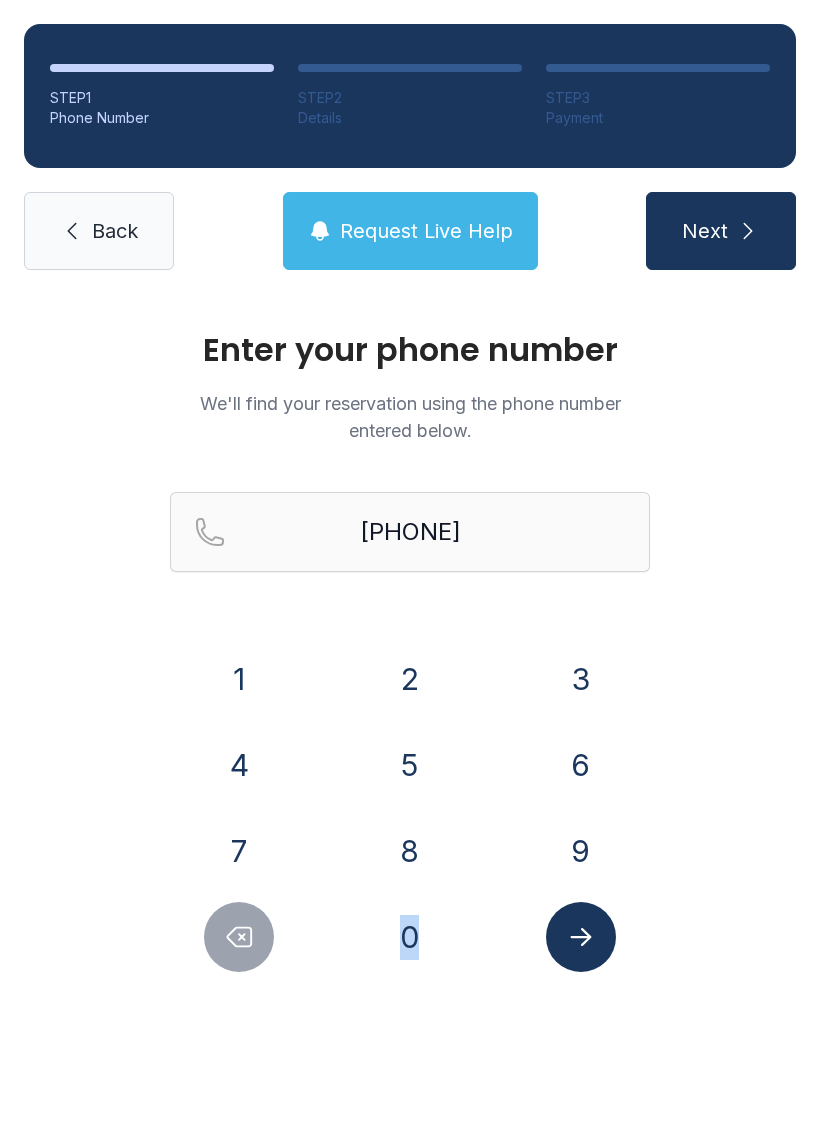 click 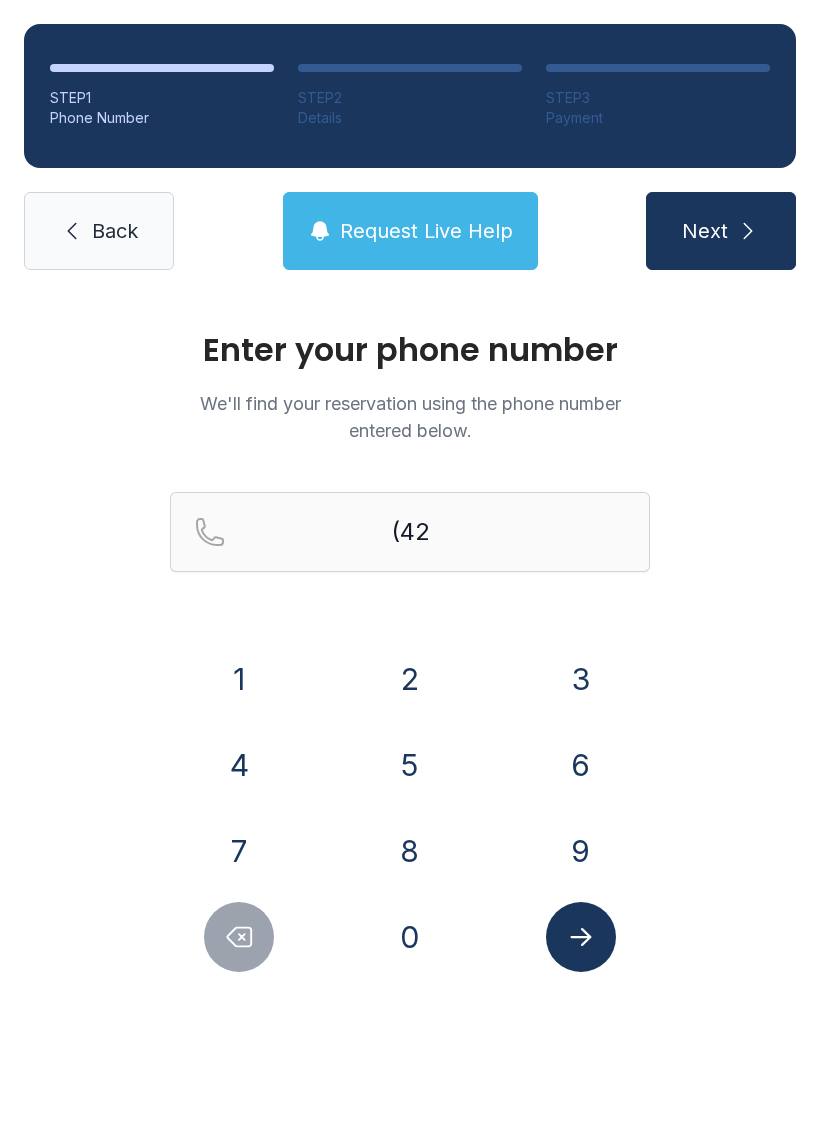 click 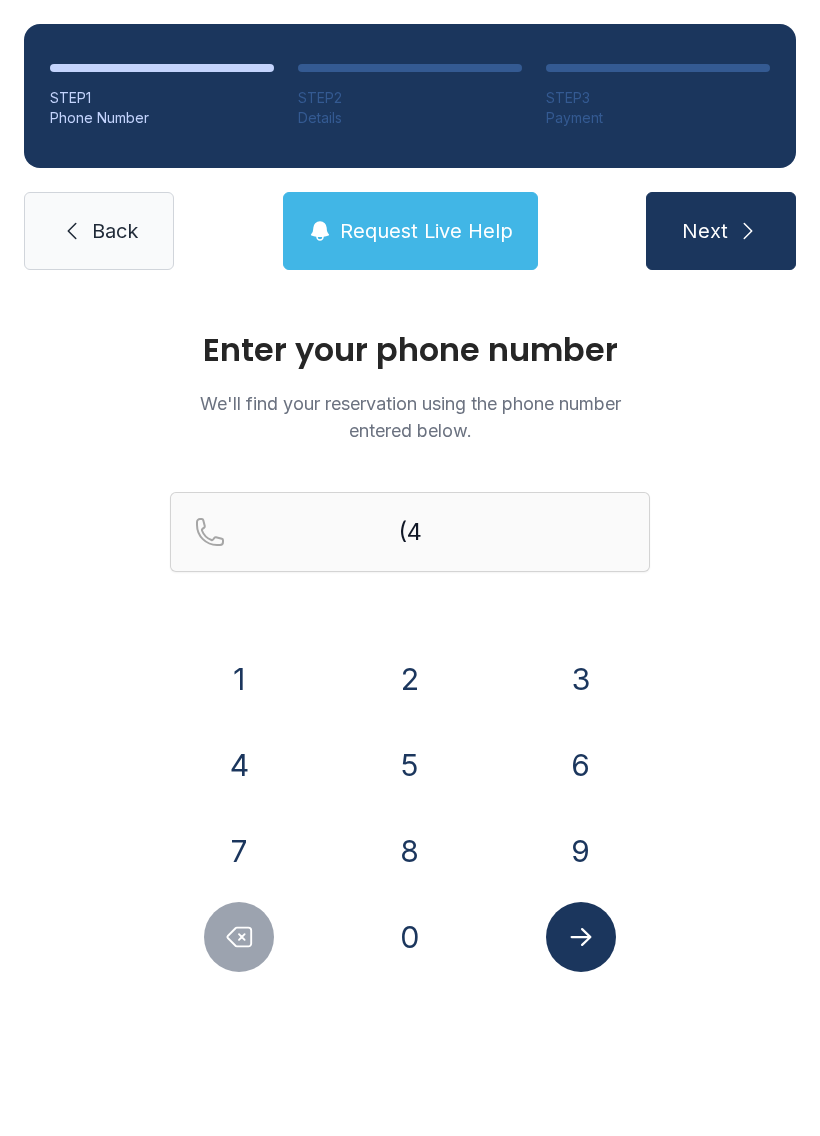 click at bounding box center [239, 937] 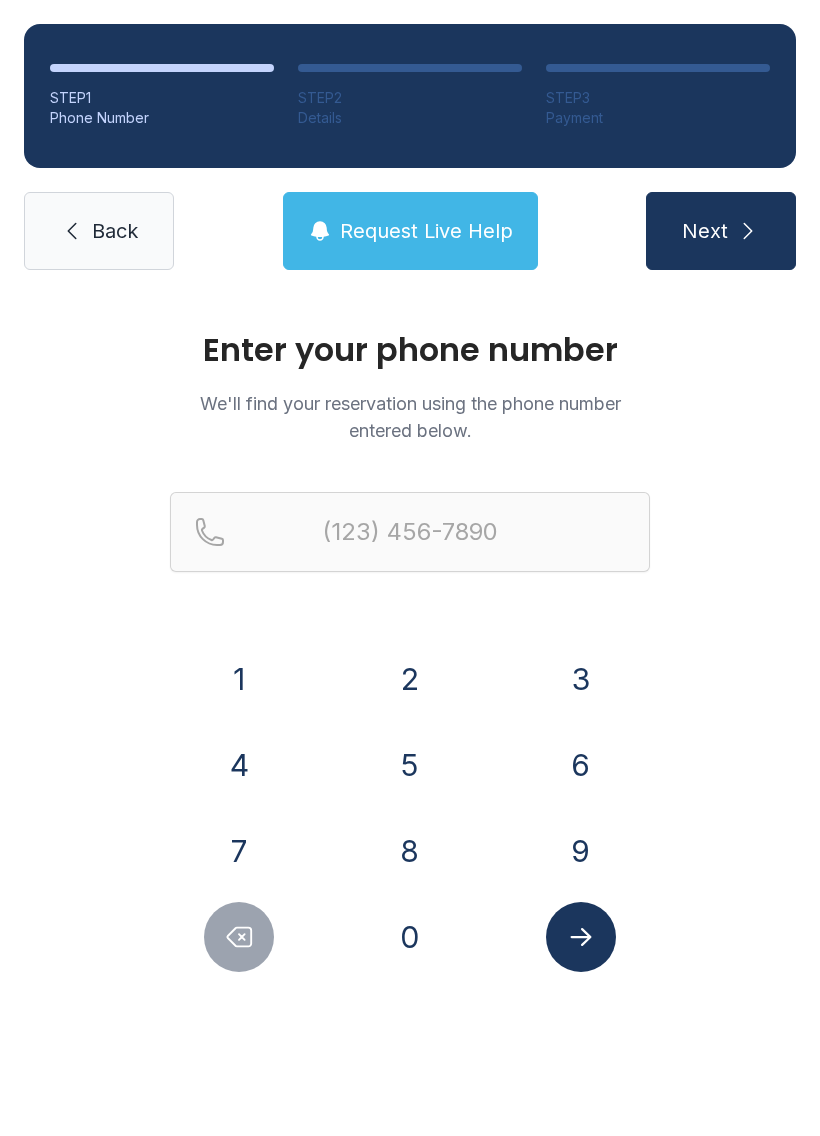click at bounding box center [239, 937] 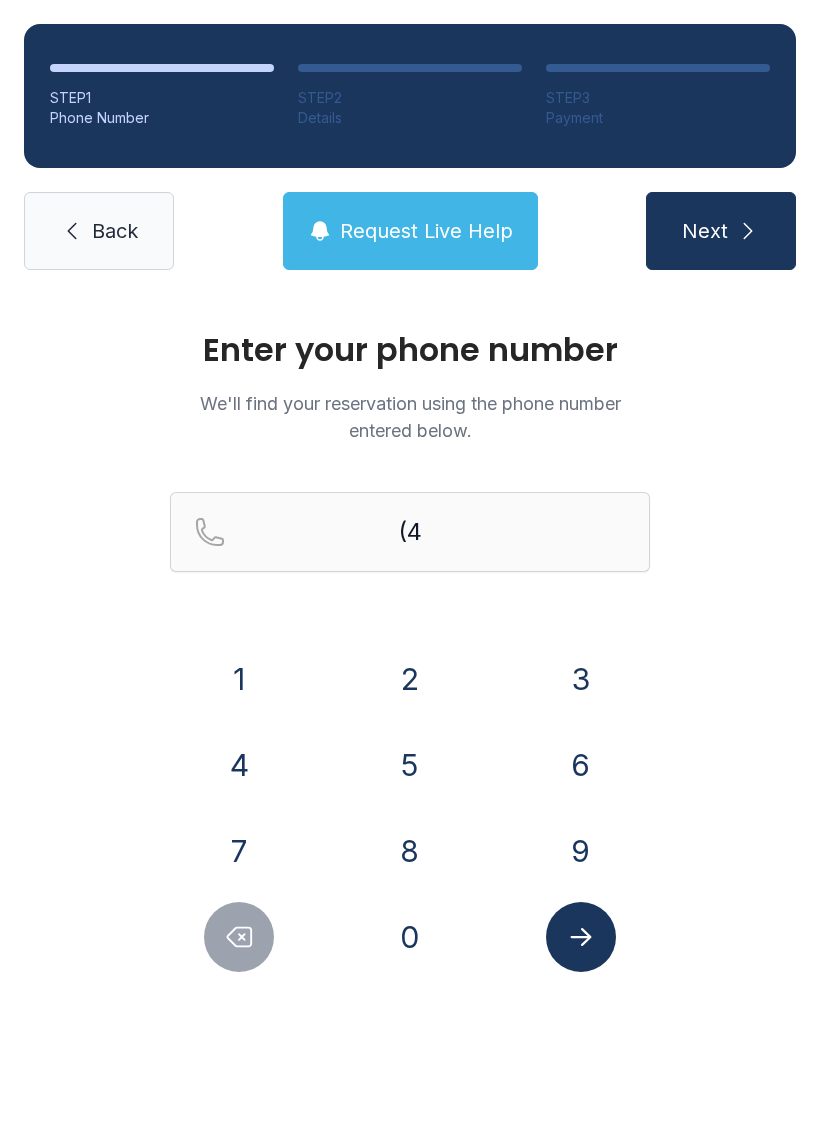 click on "4" at bounding box center (239, 765) 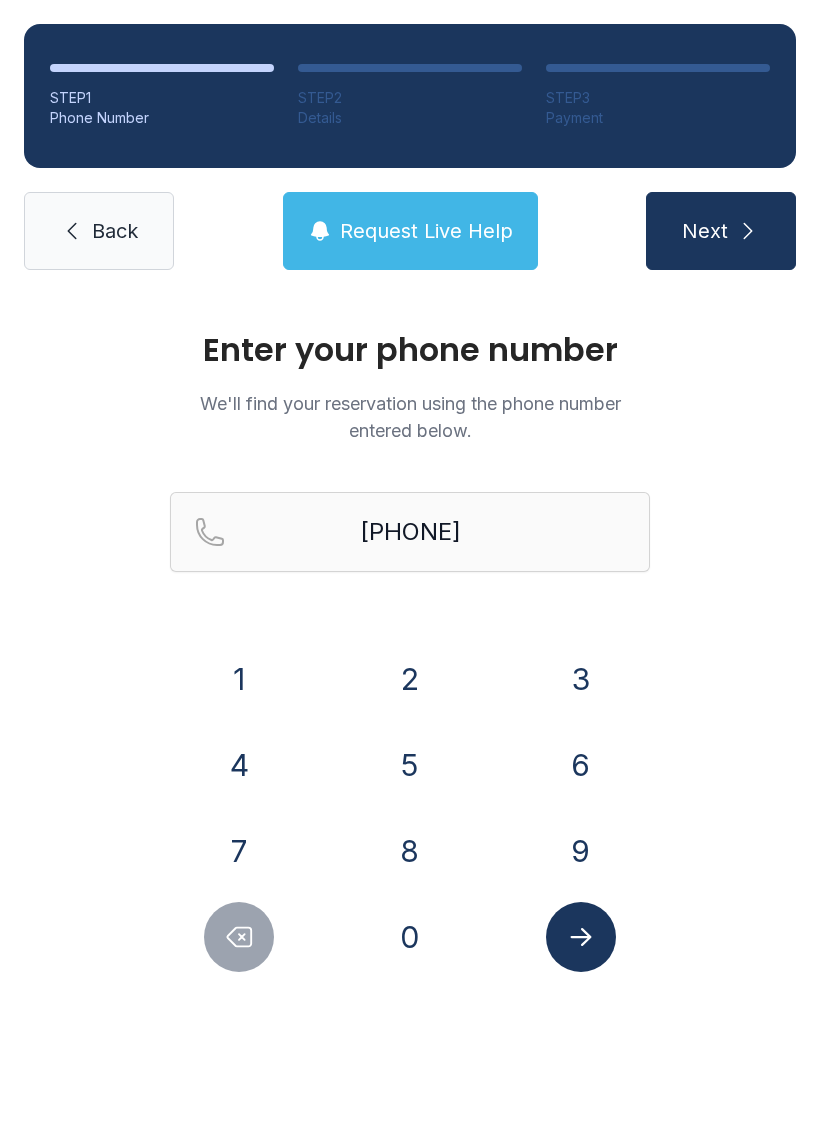 click on "3" at bounding box center [581, 679] 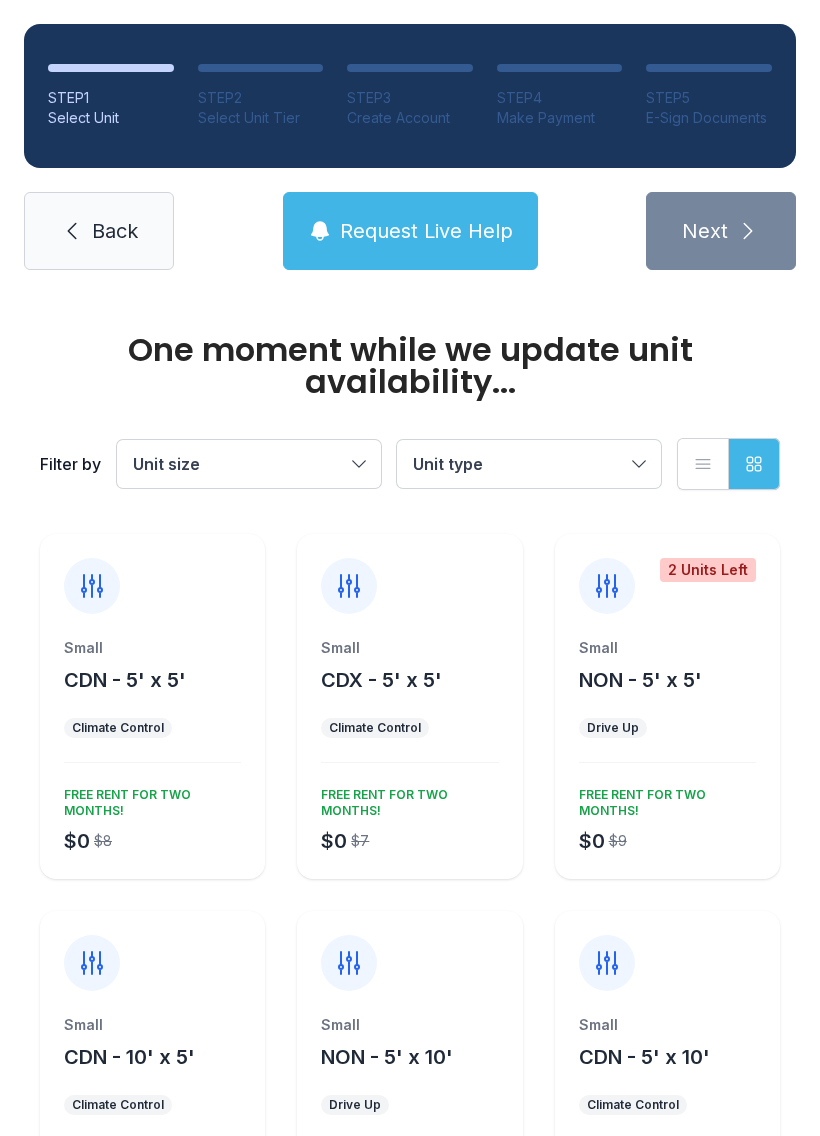 click on "Back" at bounding box center (115, 231) 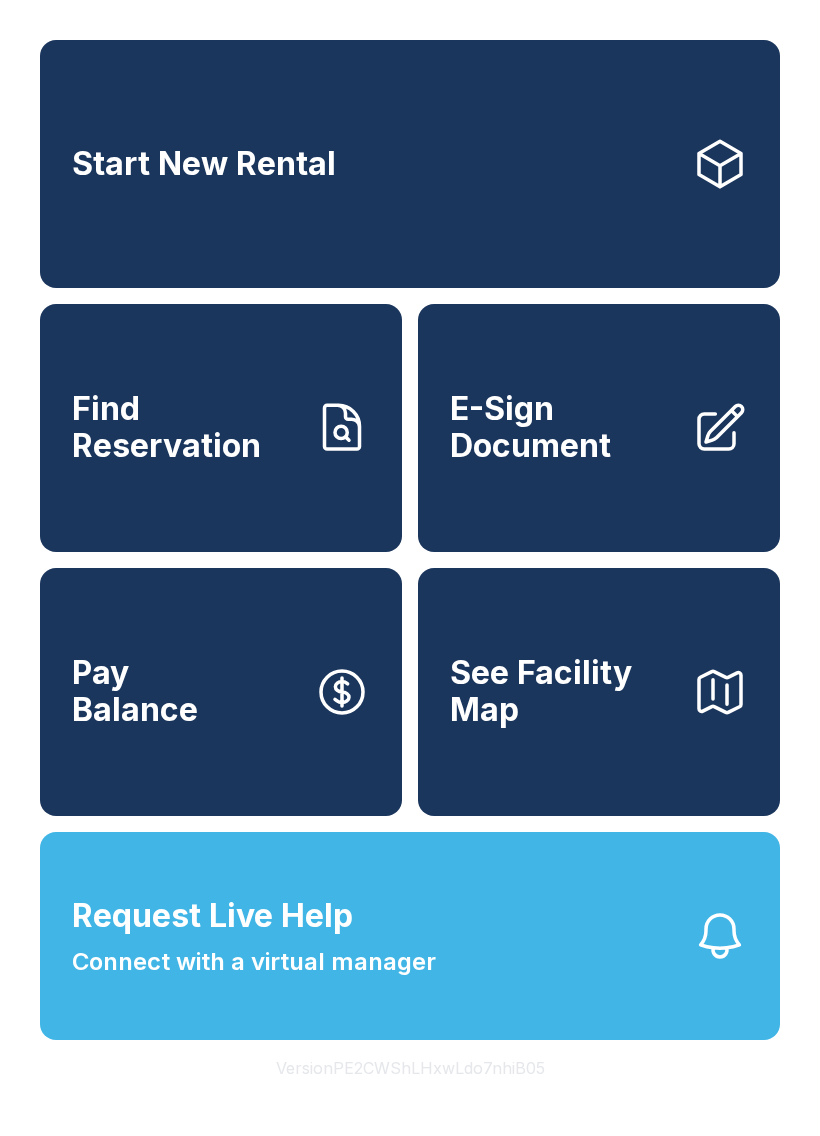 click on "Start New Rental" at bounding box center (410, 164) 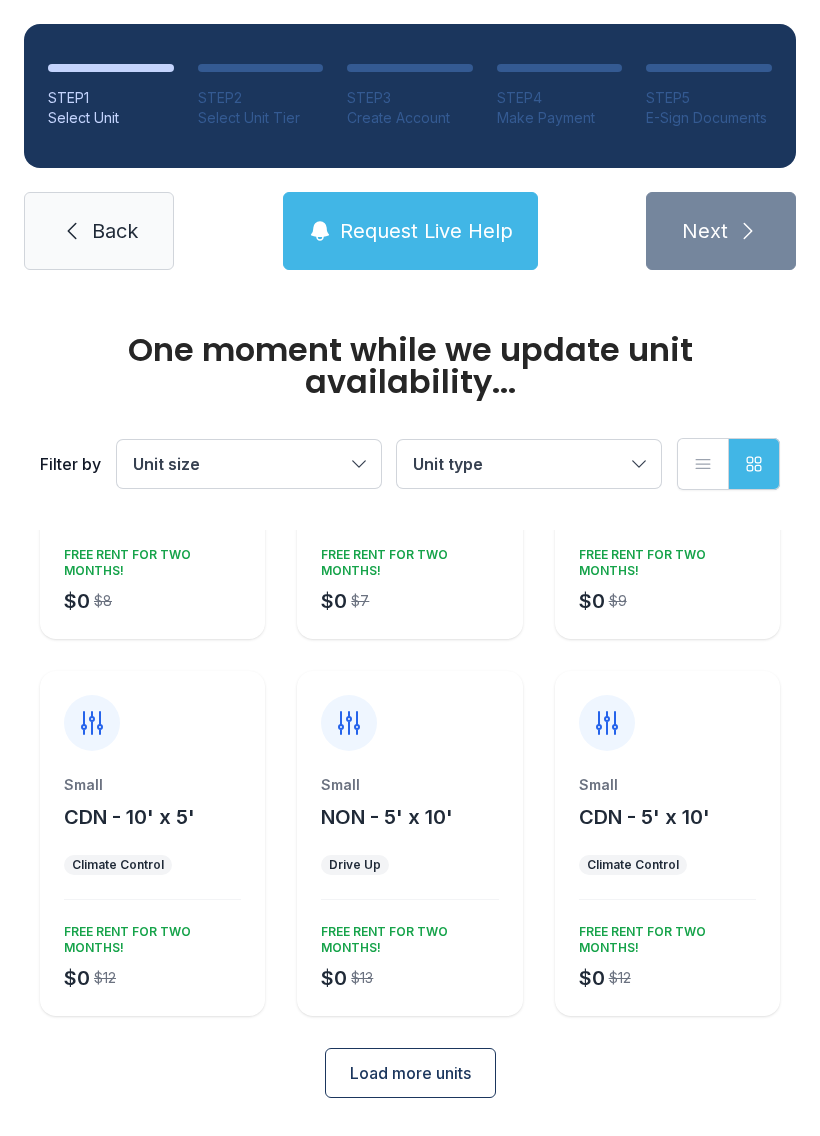 scroll, scrollTop: 238, scrollLeft: 0, axis: vertical 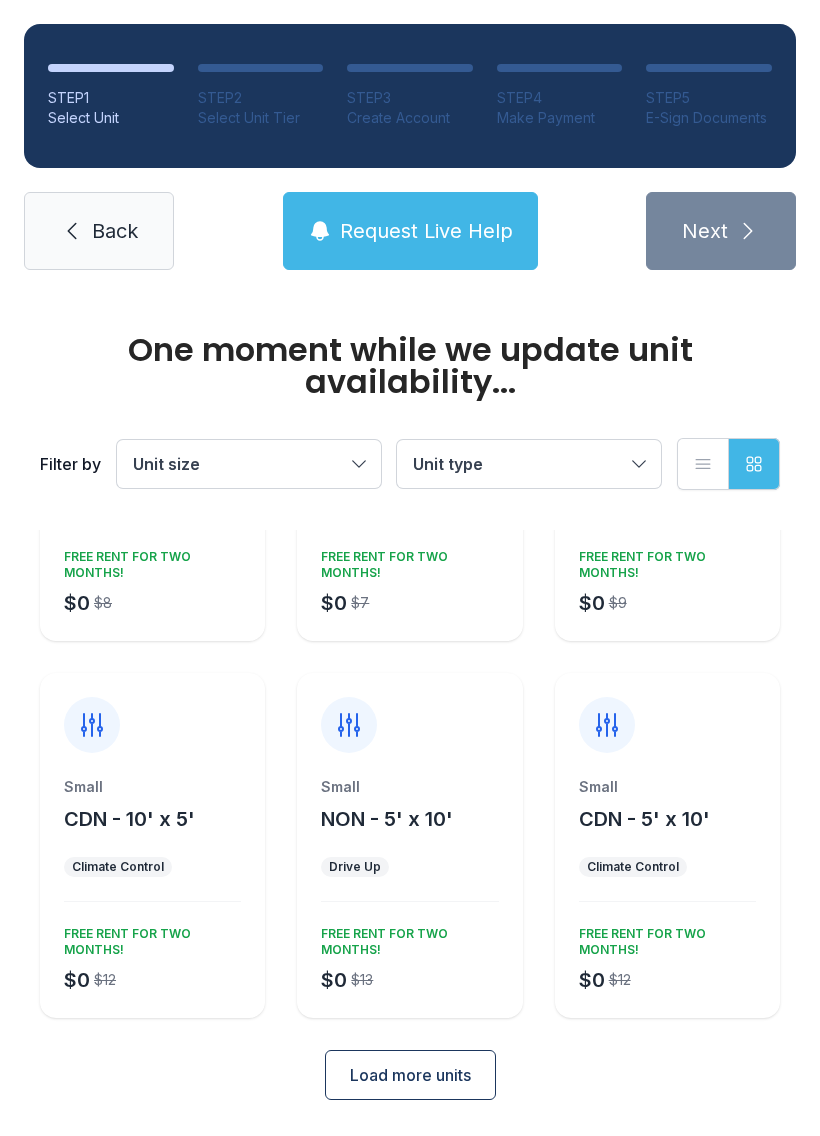 click on "Load more units" at bounding box center [410, 1075] 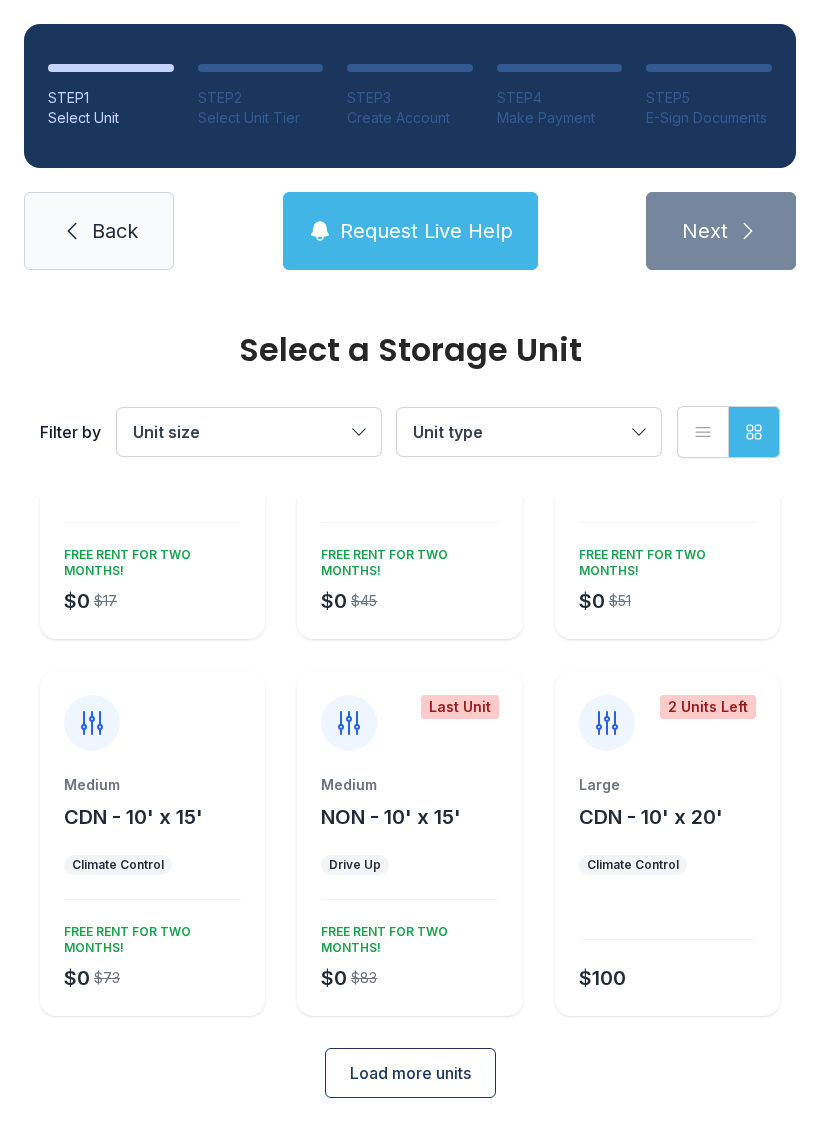 scroll, scrollTop: 960, scrollLeft: 0, axis: vertical 